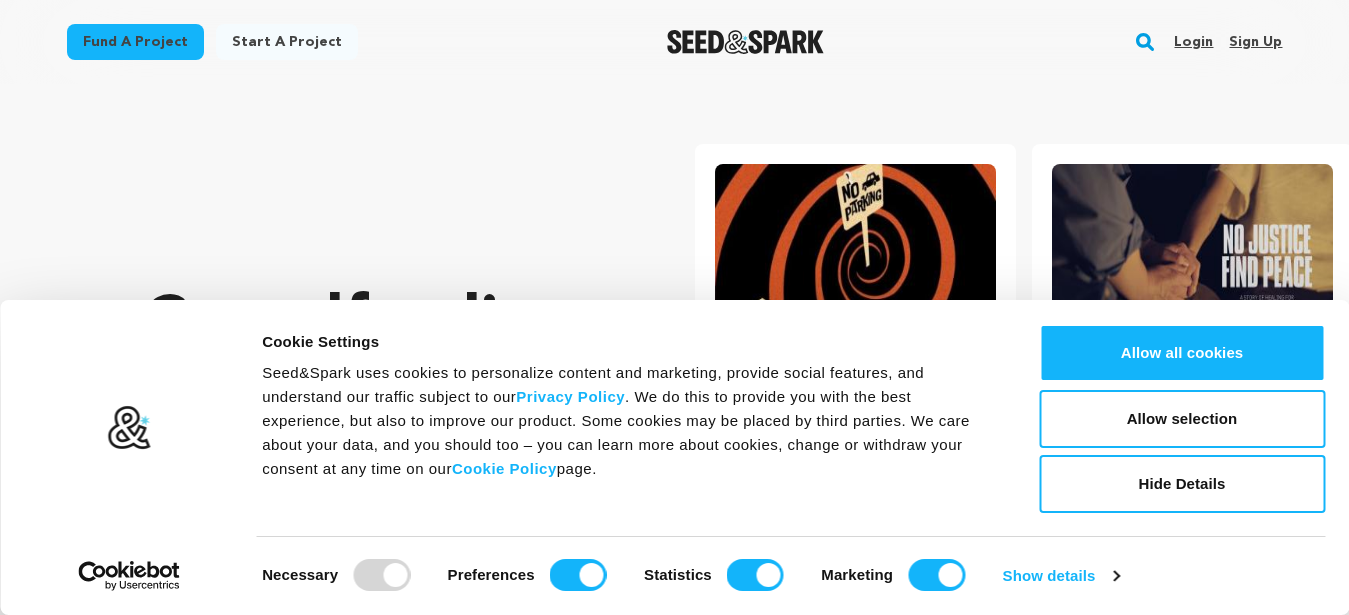 scroll, scrollTop: 0, scrollLeft: 0, axis: both 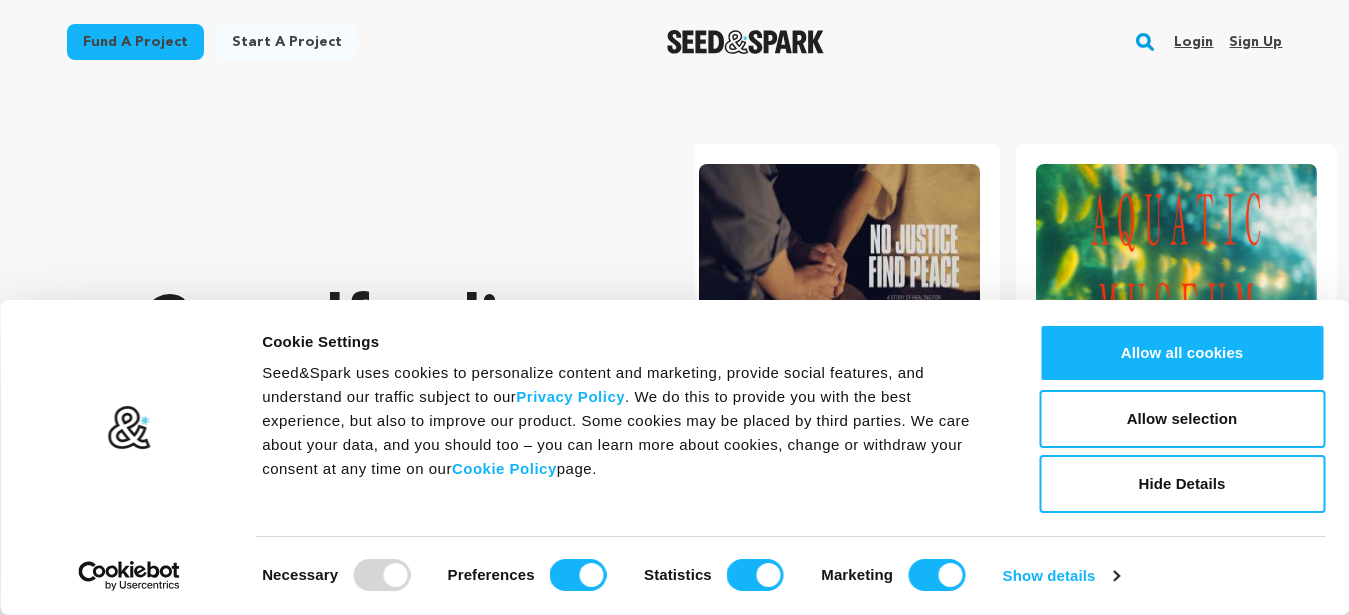 click on "Sign up" at bounding box center (1255, 42) 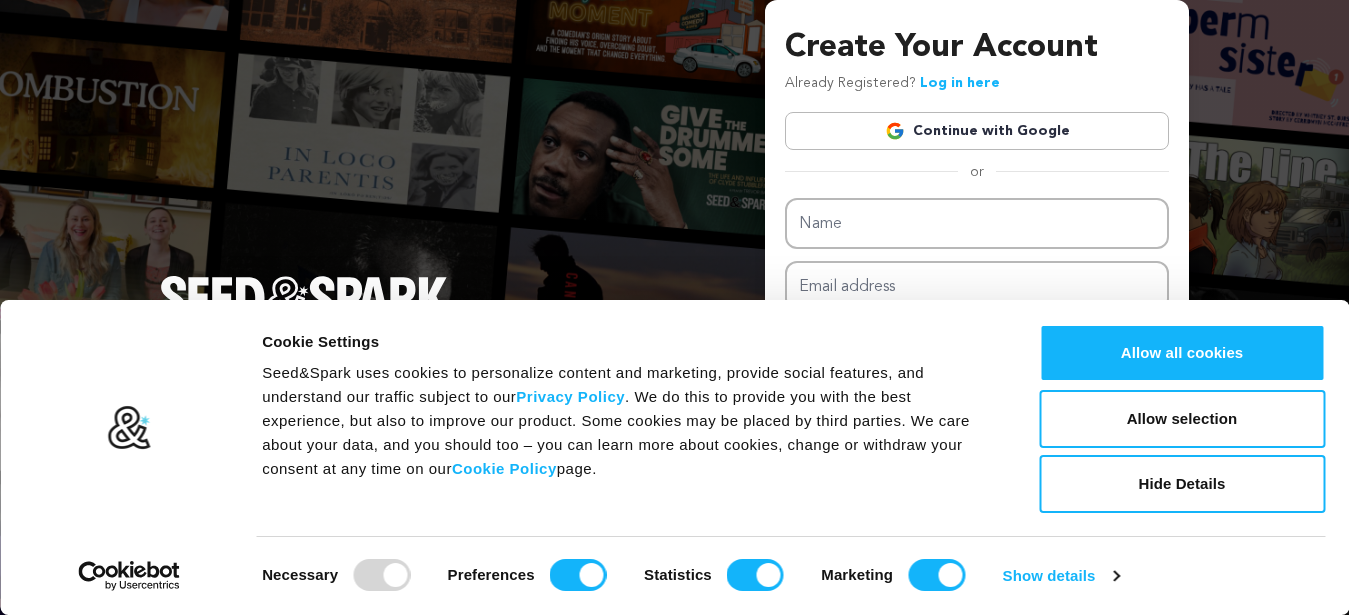 scroll, scrollTop: 0, scrollLeft: 0, axis: both 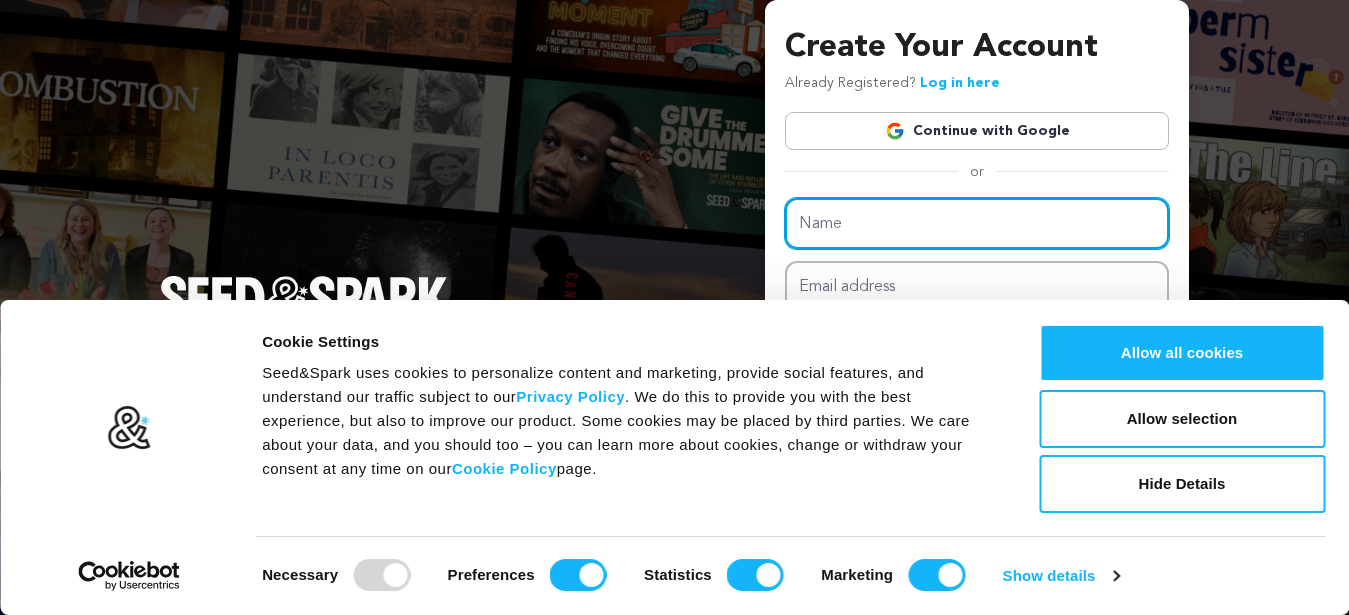 paste on "Dr. Sarika Boora" 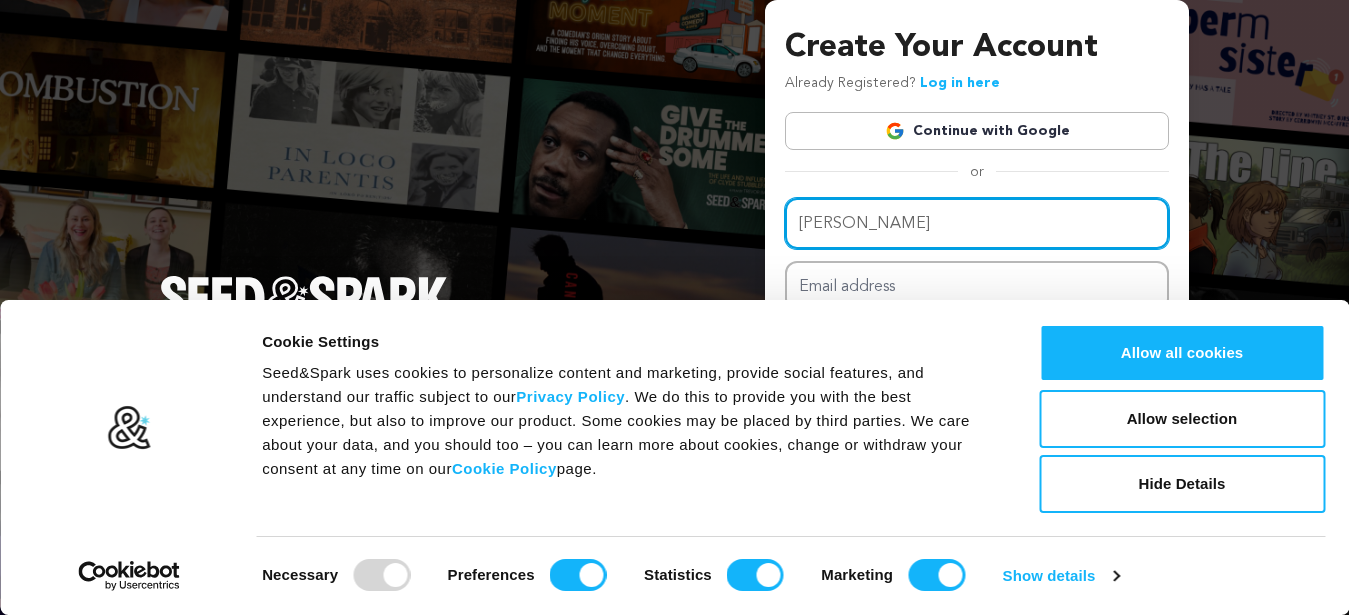 click on "Dr. Sarika Boora" at bounding box center (977, 223) 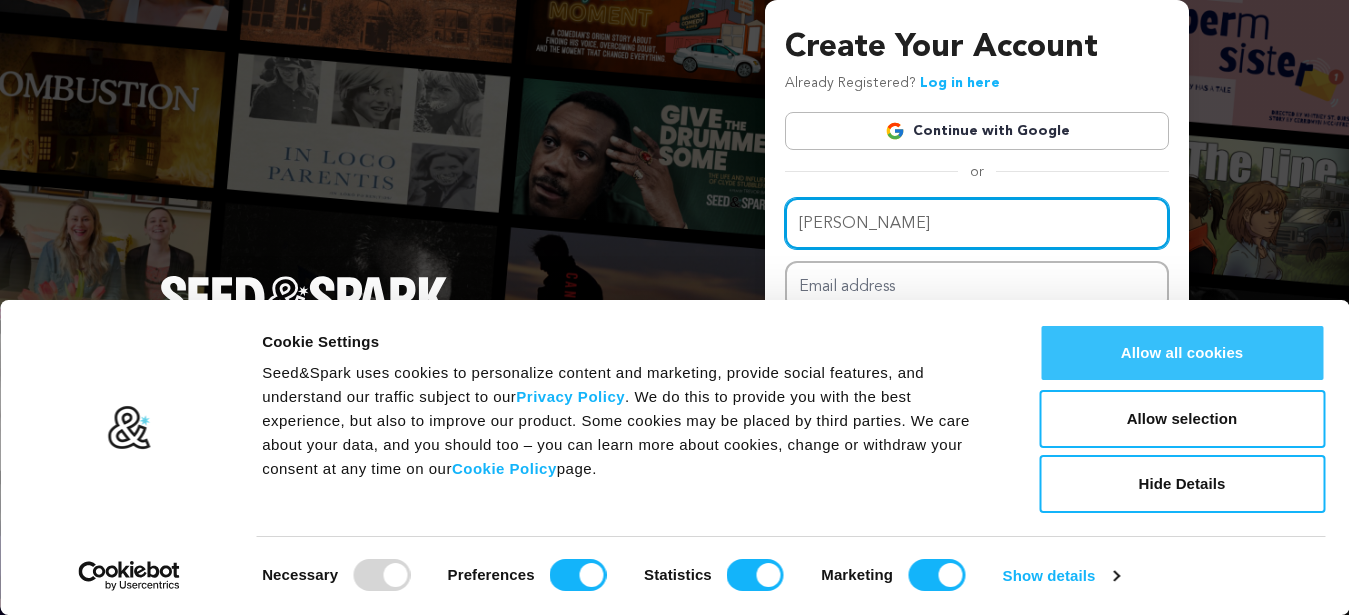 type on "[PERSON_NAME]" 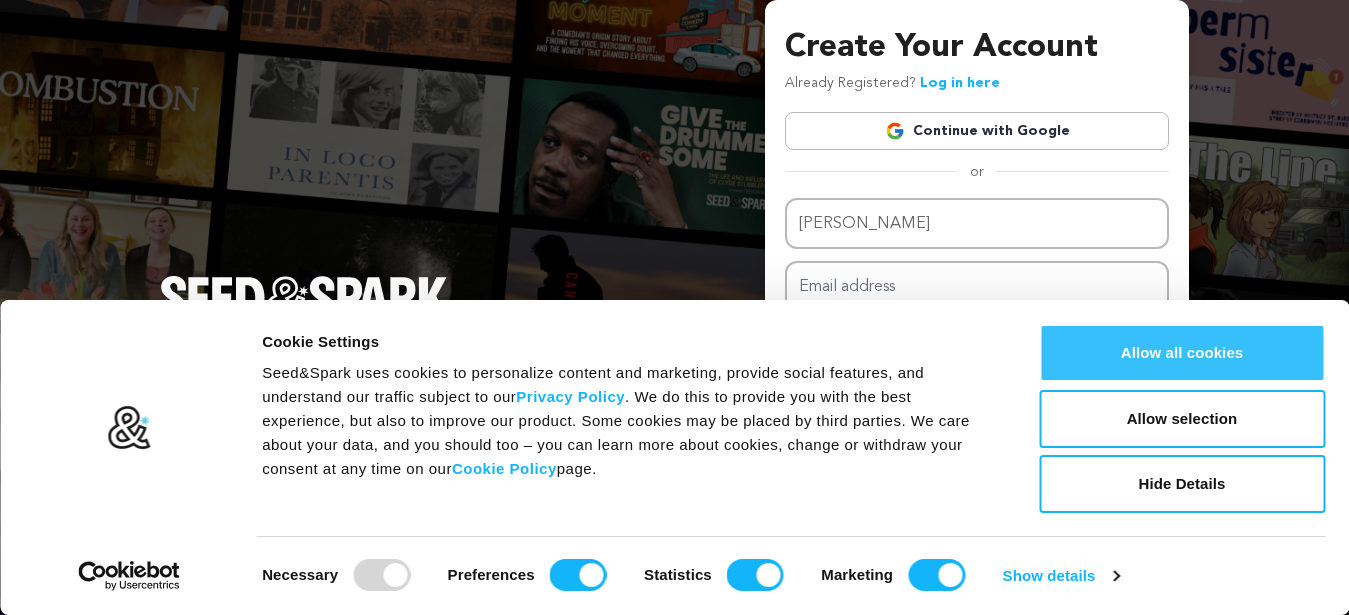 drag, startPoint x: 1211, startPoint y: 349, endPoint x: 1013, endPoint y: 334, distance: 198.56737 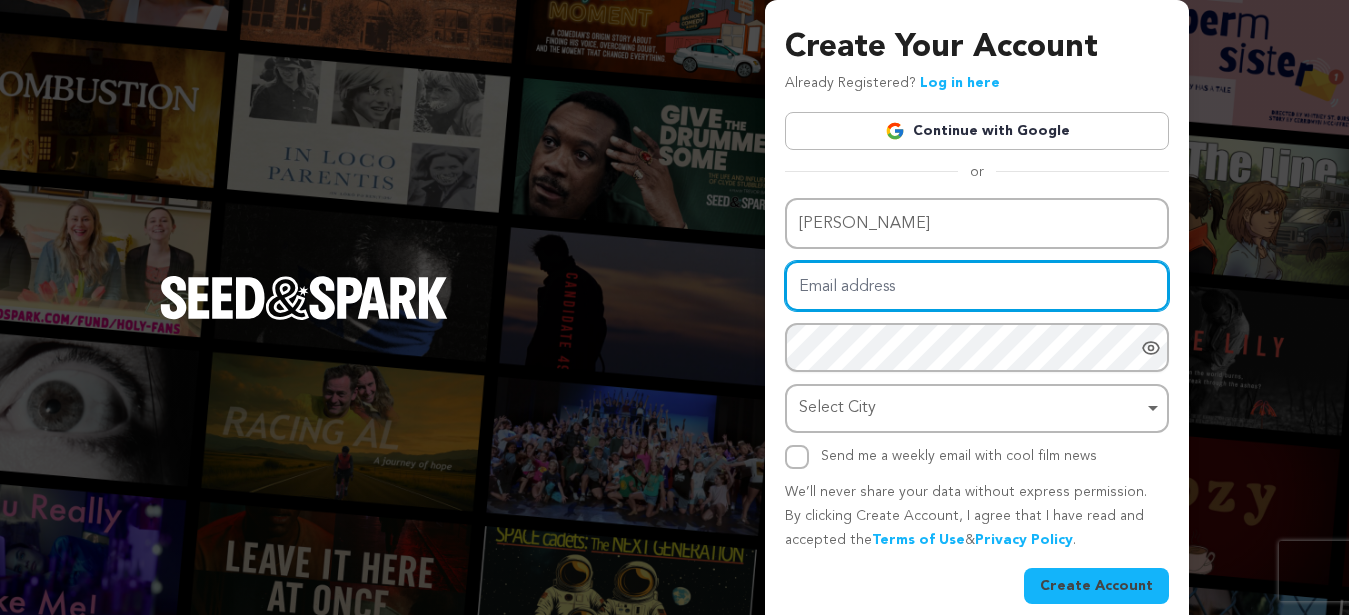 click on "Email address" at bounding box center [977, 286] 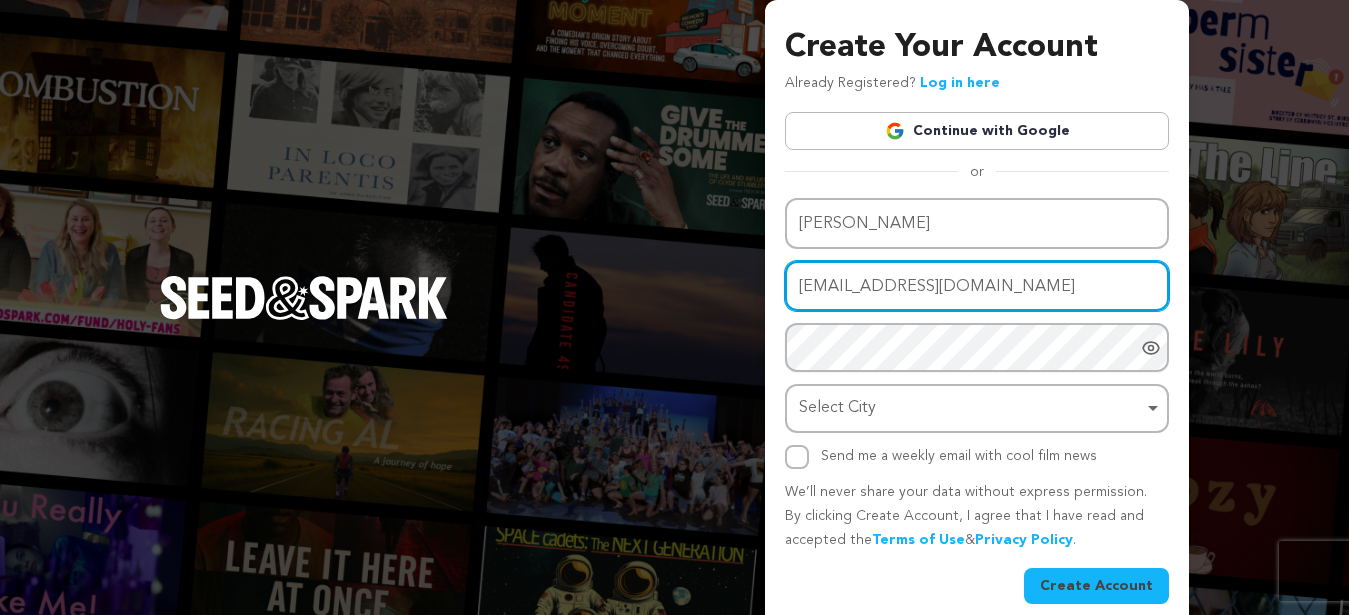 type on "byvineetdancezone@gmail.com" 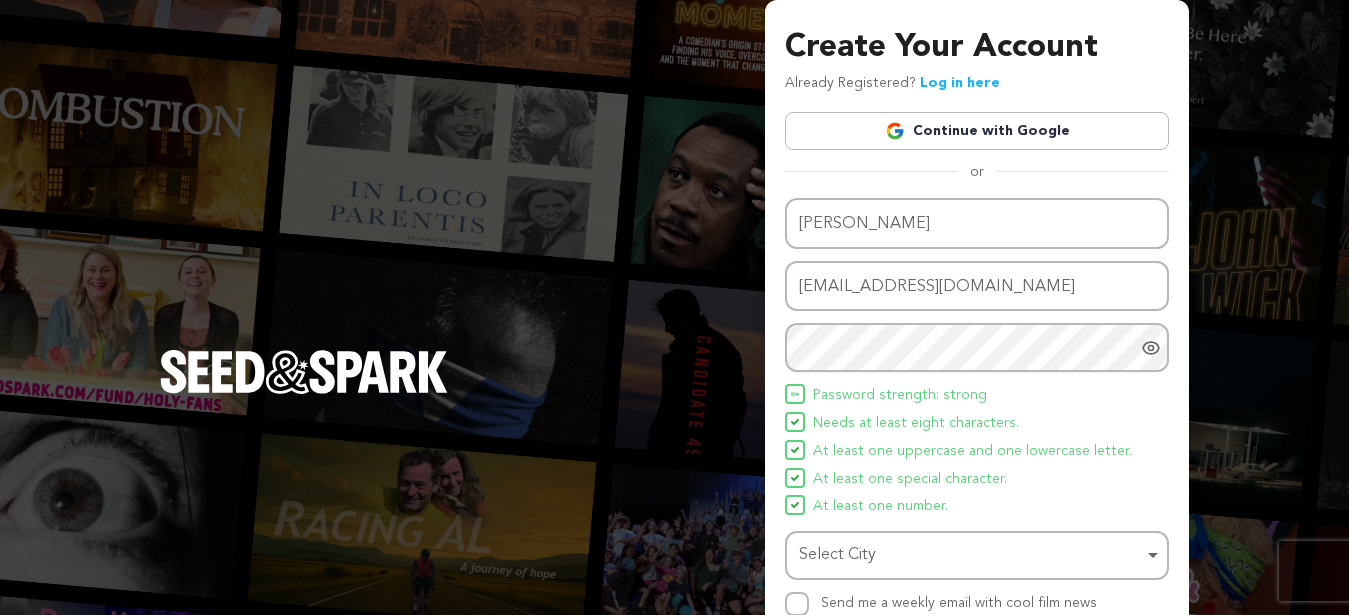 click on "Select City Remove item" at bounding box center [971, 555] 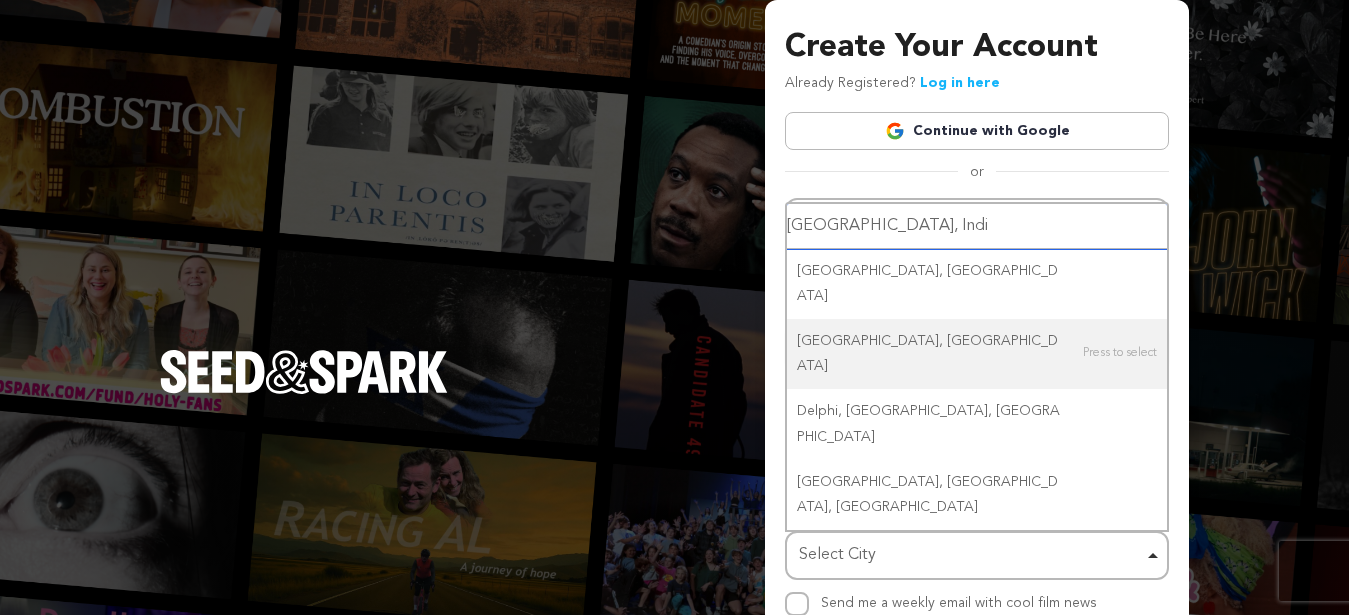 type on "Delhi, India" 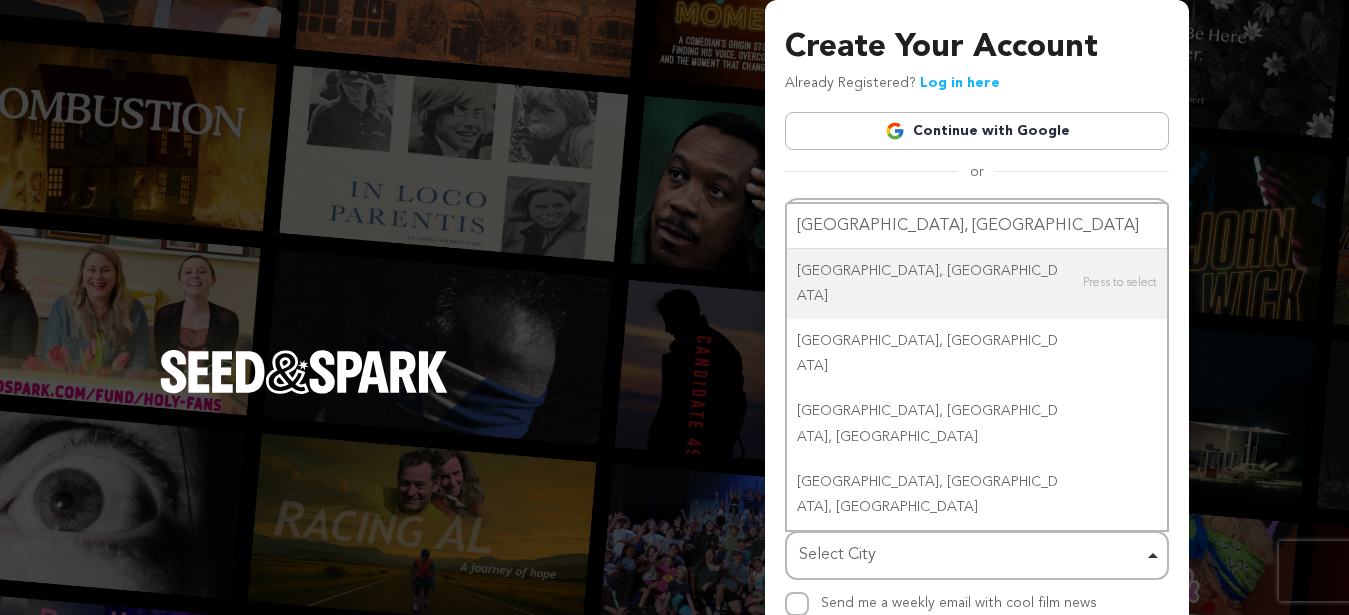 type 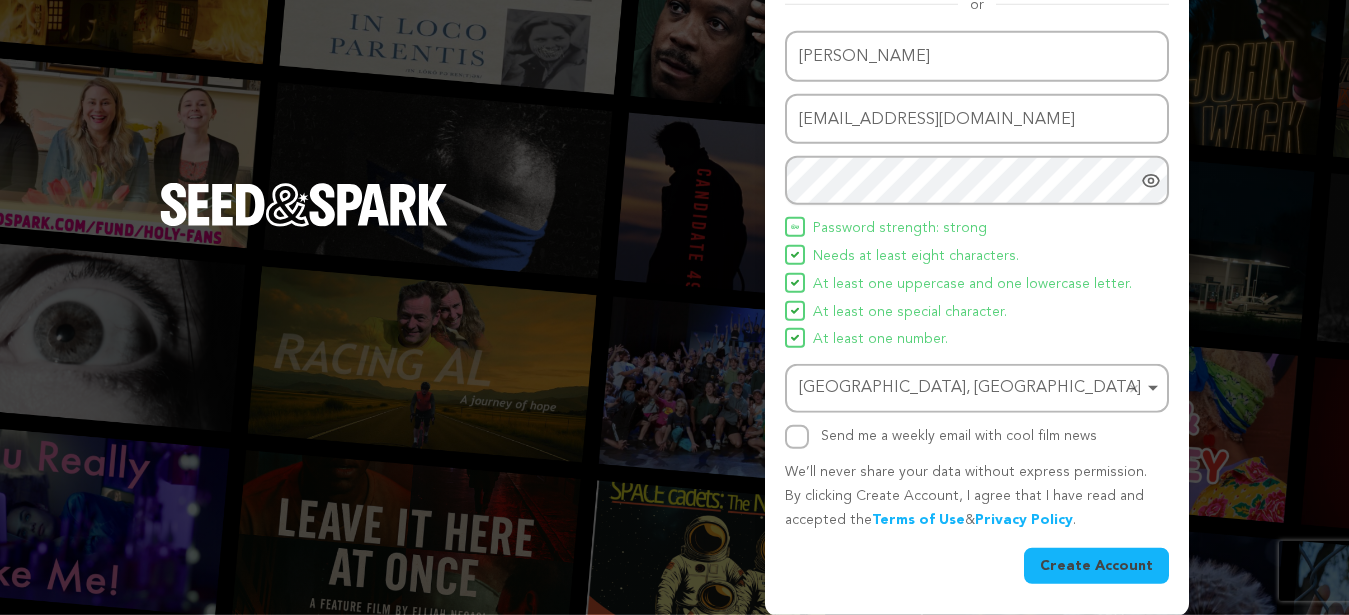 scroll, scrollTop: 168, scrollLeft: 0, axis: vertical 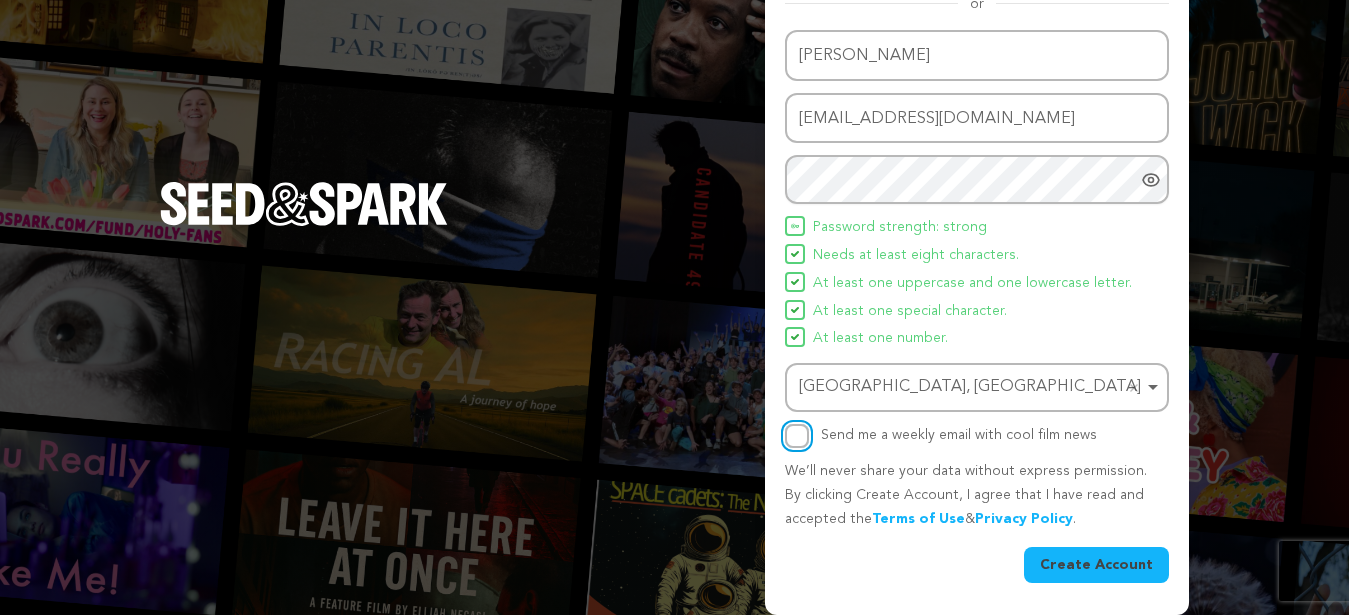 click on "Send me a weekly email with cool film news" at bounding box center (797, 436) 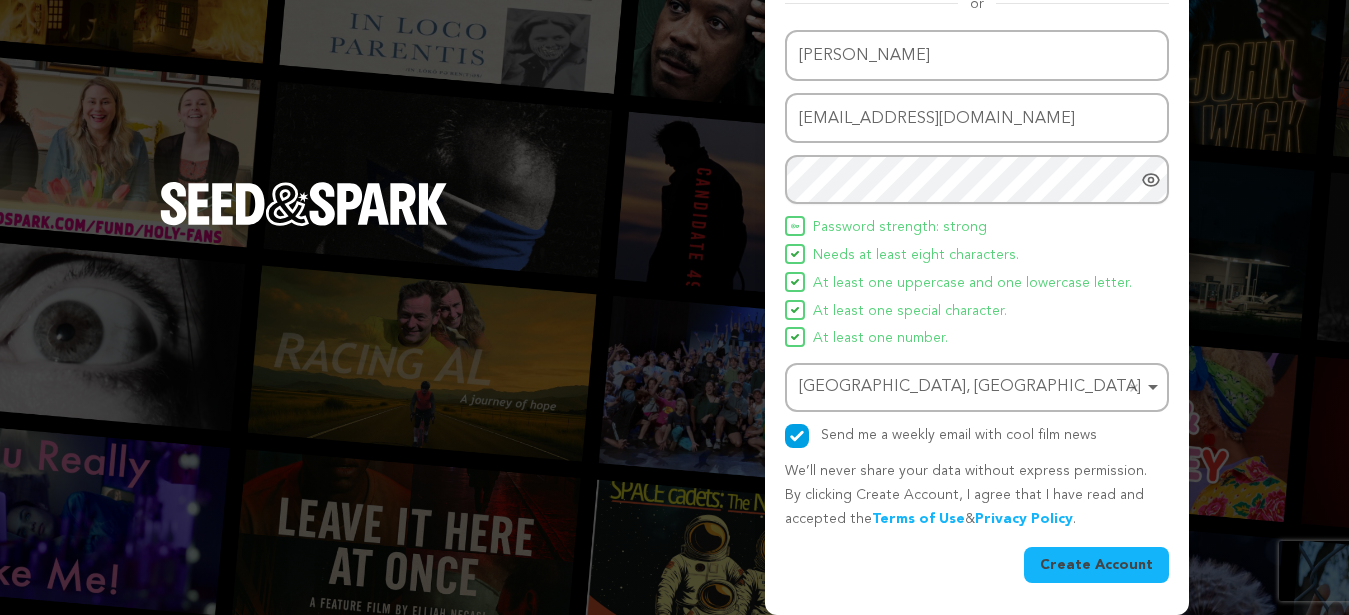 click on "Create Account" at bounding box center [1096, 565] 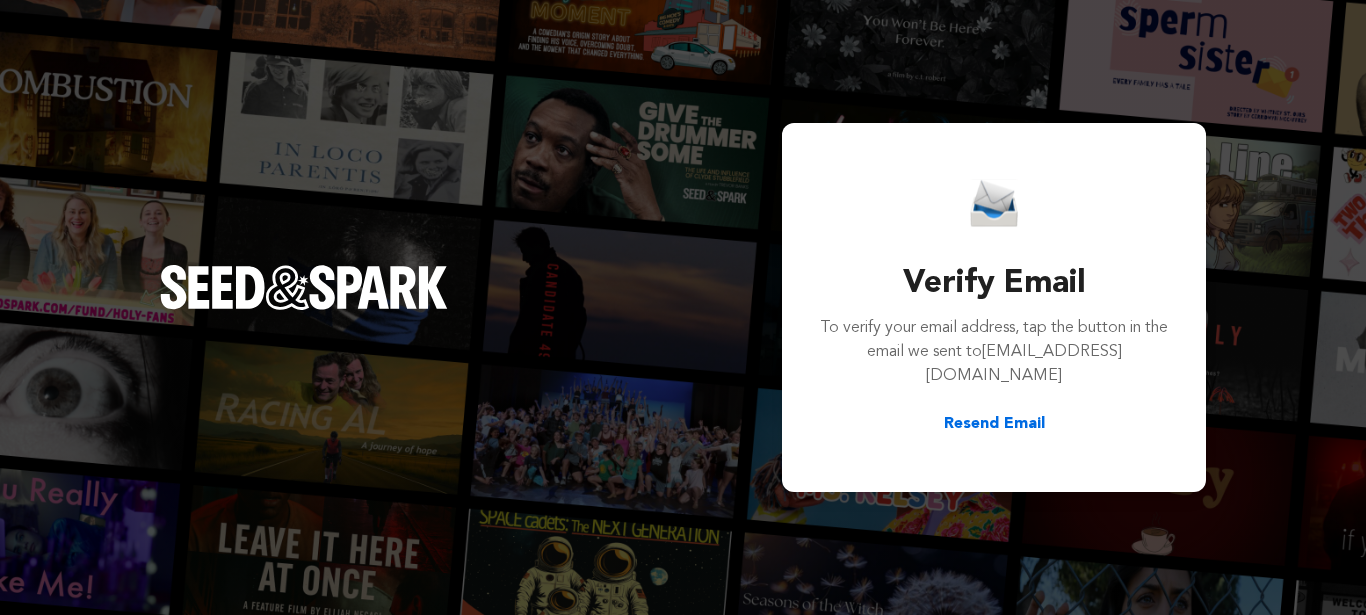 scroll, scrollTop: 0, scrollLeft: 0, axis: both 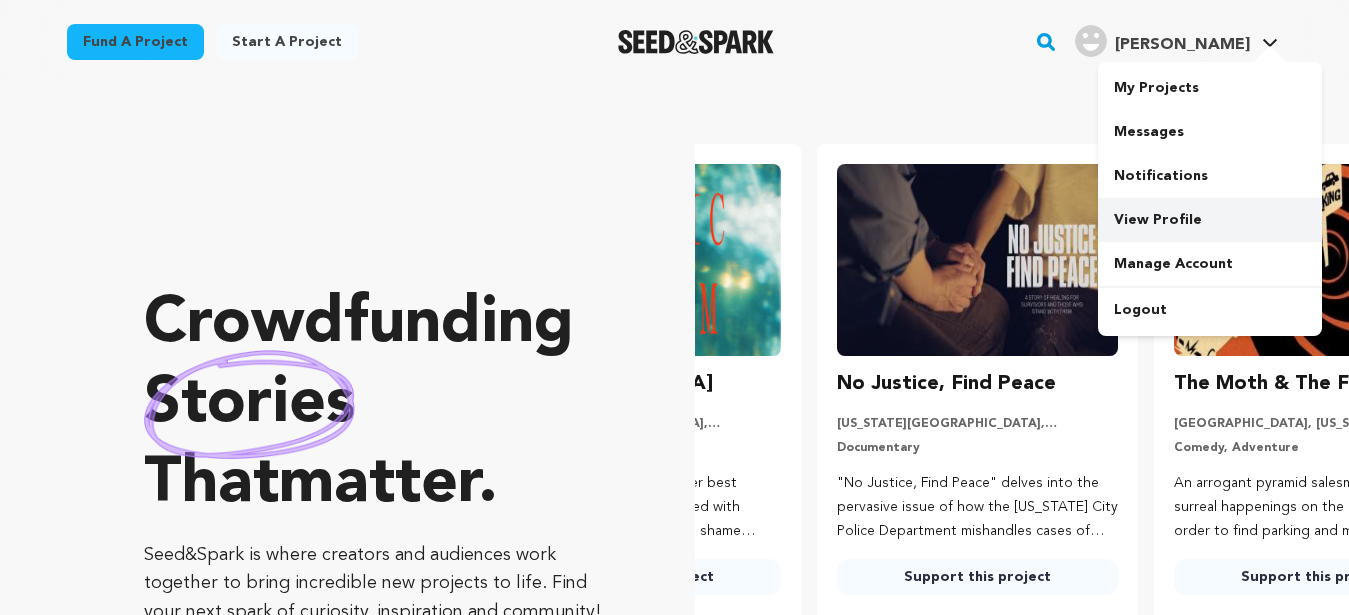 click on "View Profile" at bounding box center (1210, 220) 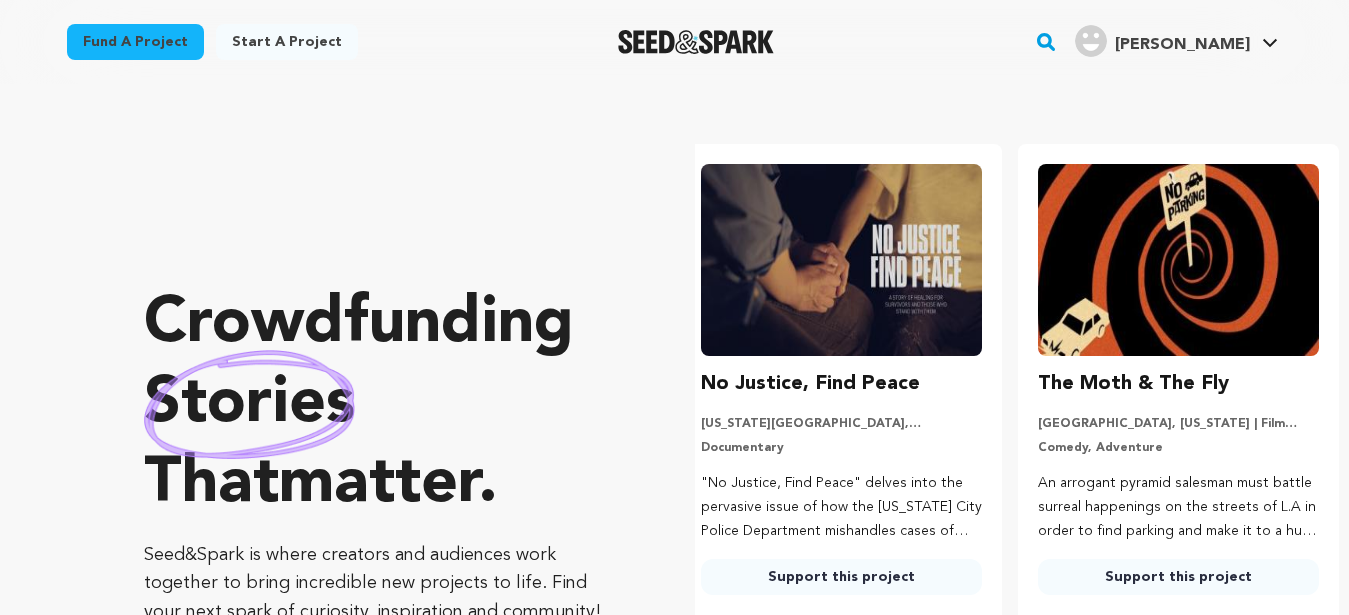 scroll, scrollTop: 0, scrollLeft: 353, axis: horizontal 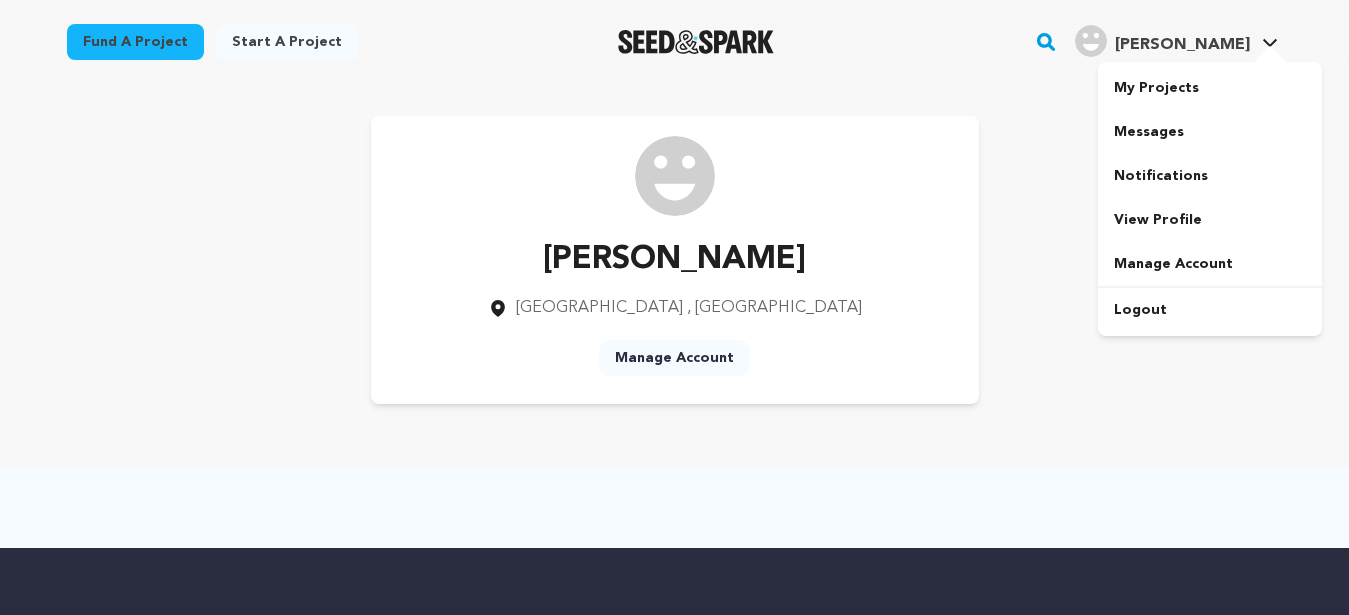 click at bounding box center [1270, 56] 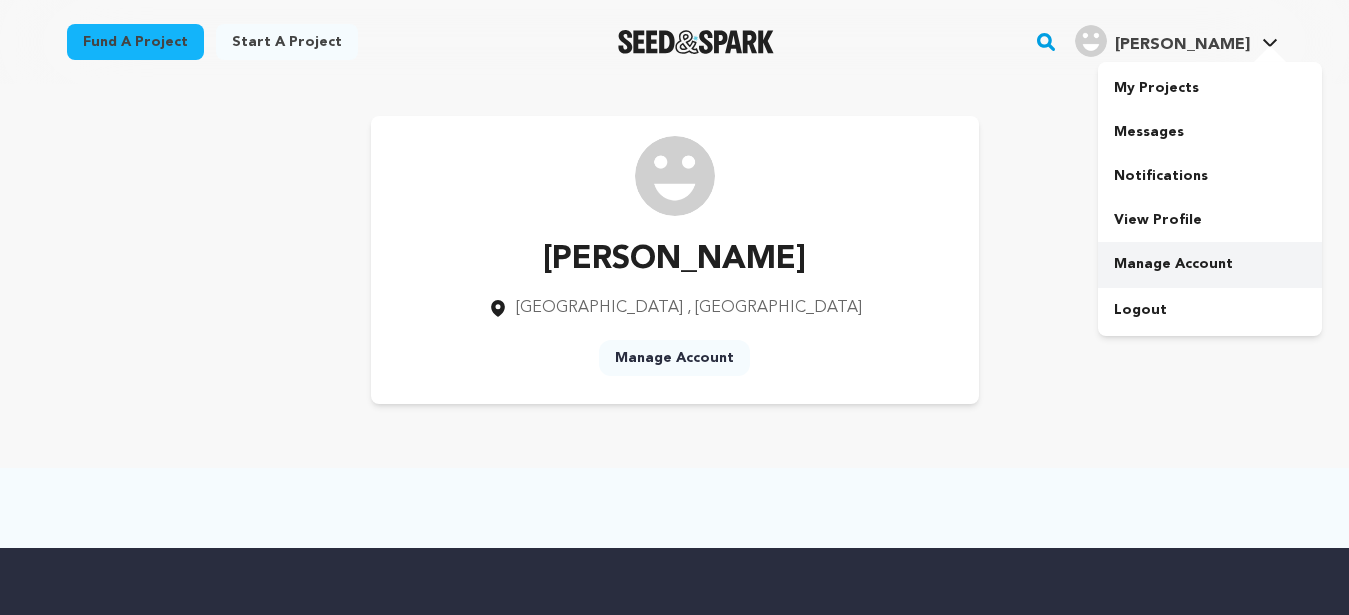 click on "Manage Account" at bounding box center (1210, 264) 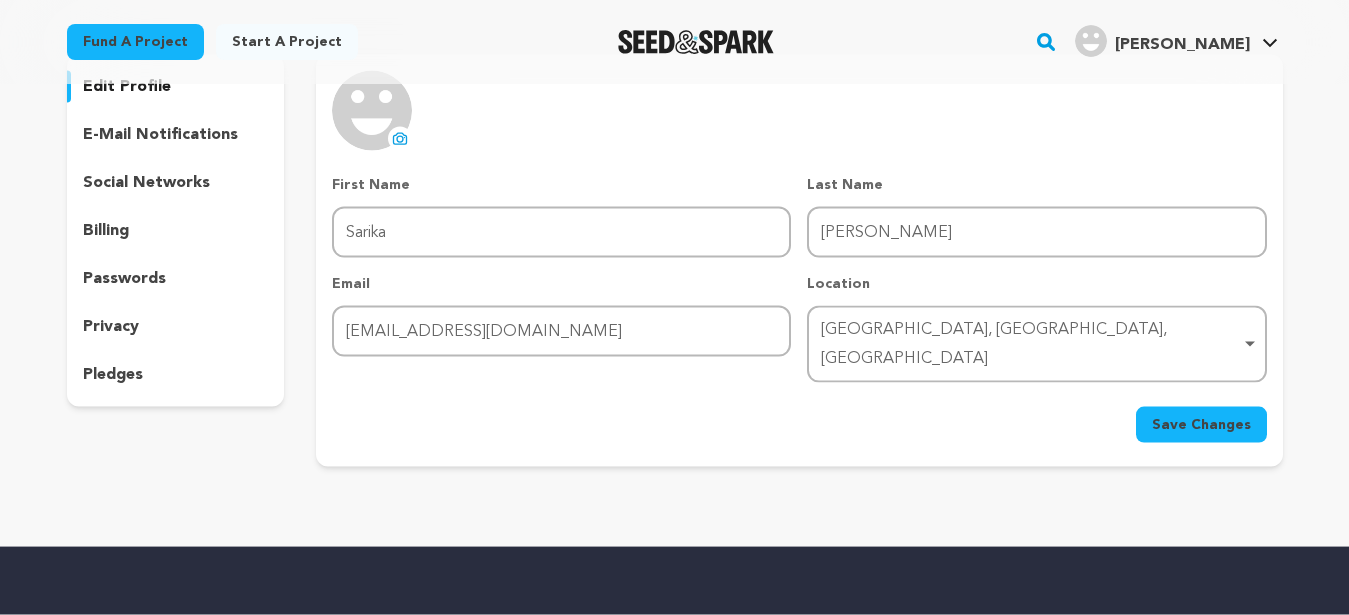 scroll, scrollTop: 102, scrollLeft: 0, axis: vertical 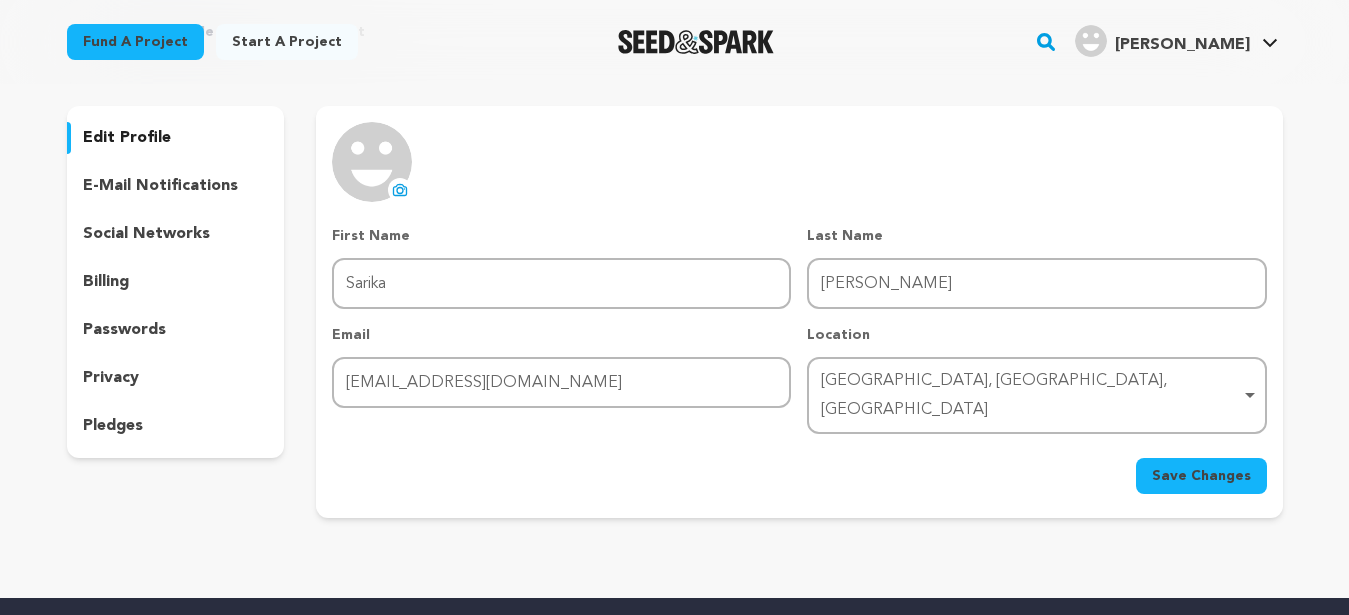 click on "social networks" at bounding box center (146, 234) 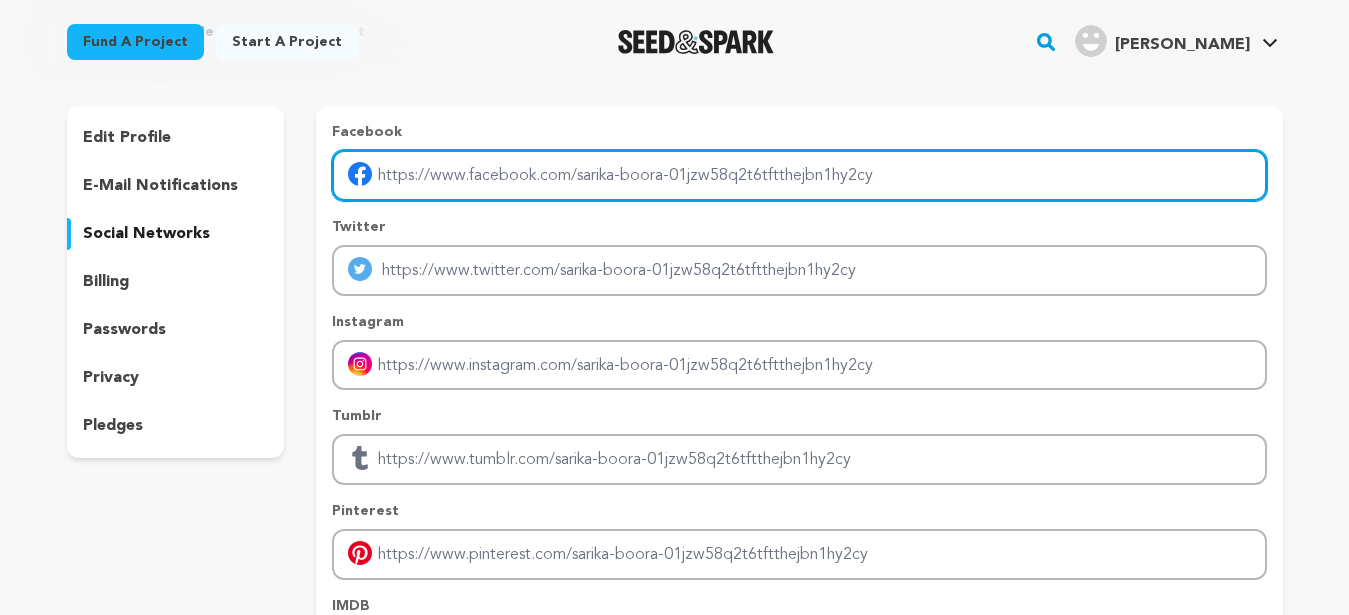 click at bounding box center [799, 175] 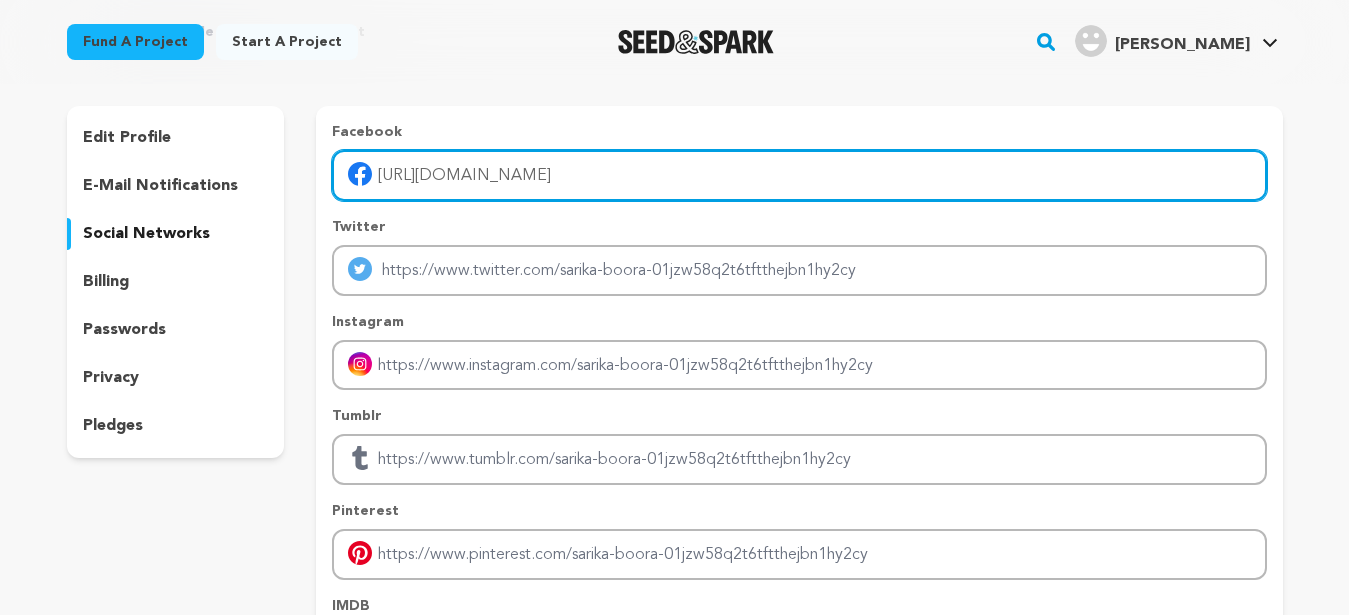 type on "https://www.facebook.com/psycheandbeyondindia/" 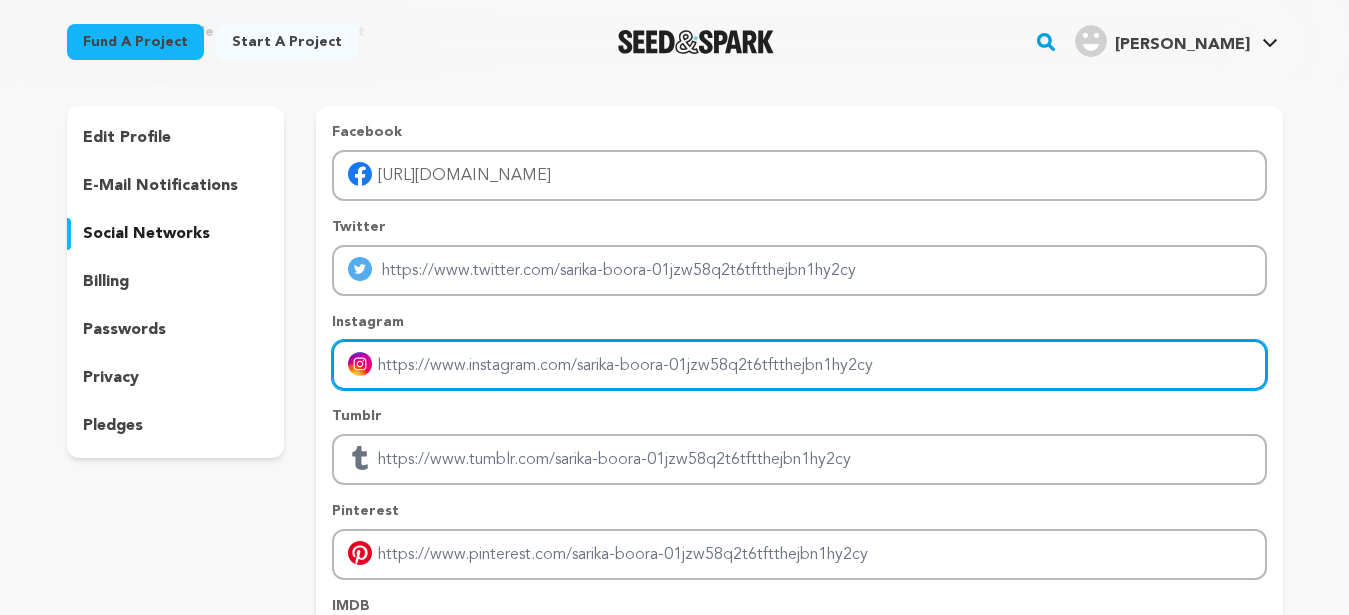 click at bounding box center [799, 365] 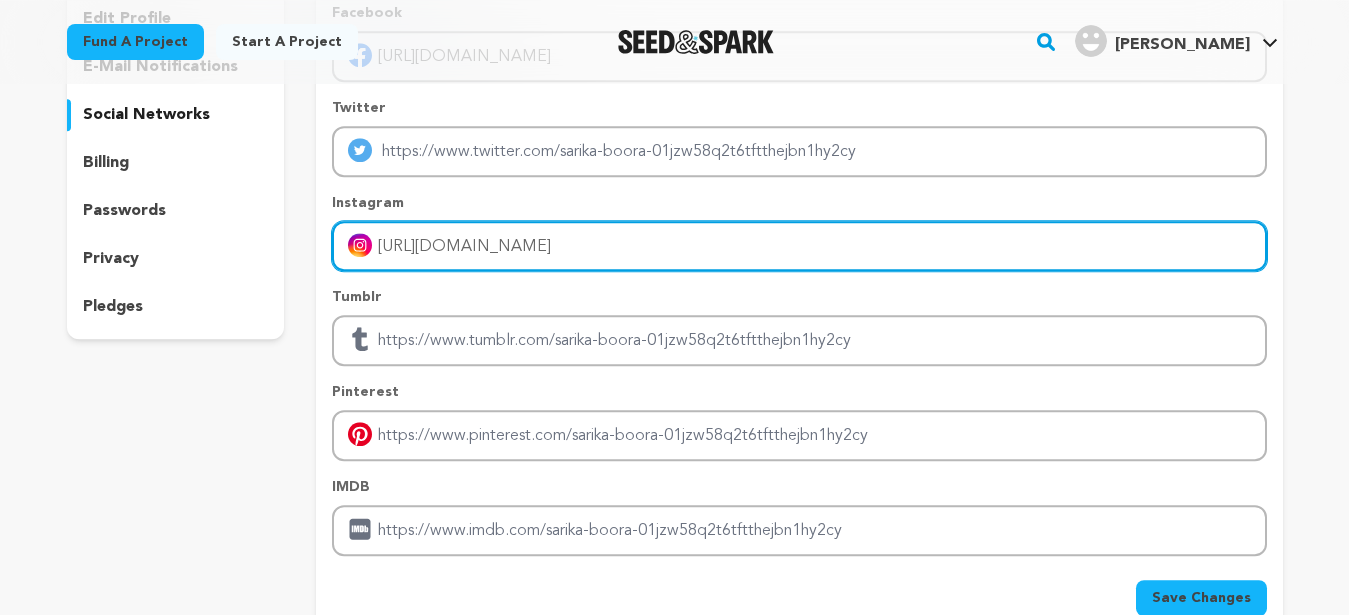 scroll, scrollTop: 306, scrollLeft: 0, axis: vertical 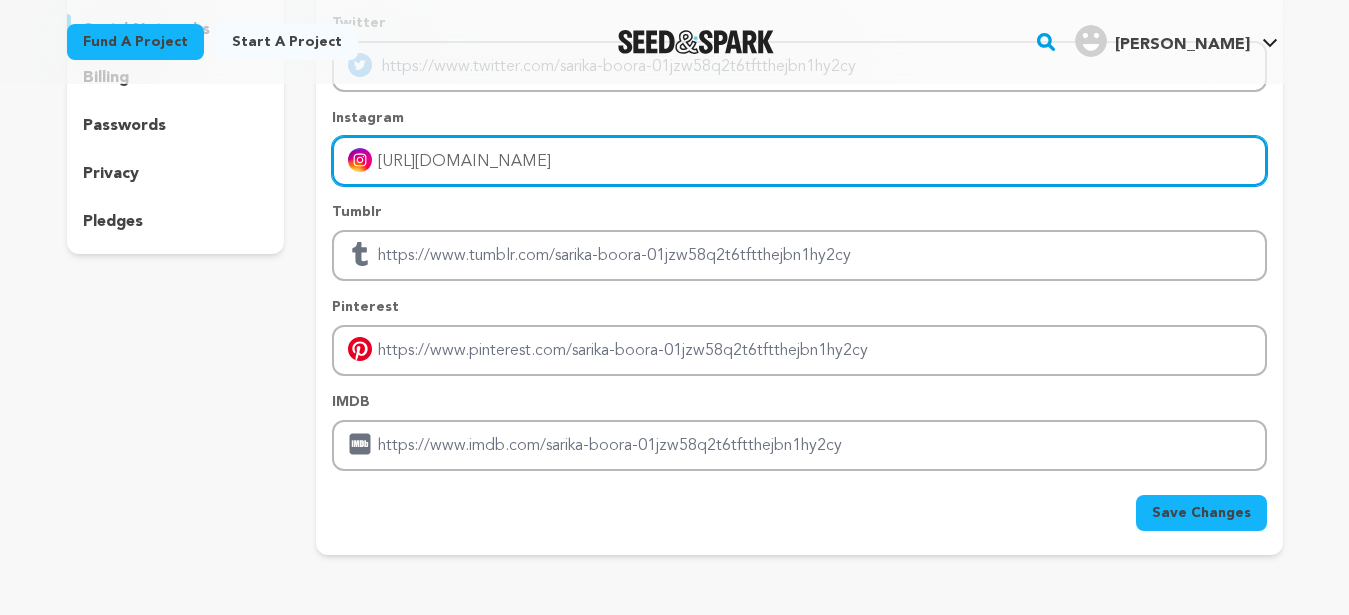 type on "https://www.instagram.com/psyche_and_beyond/" 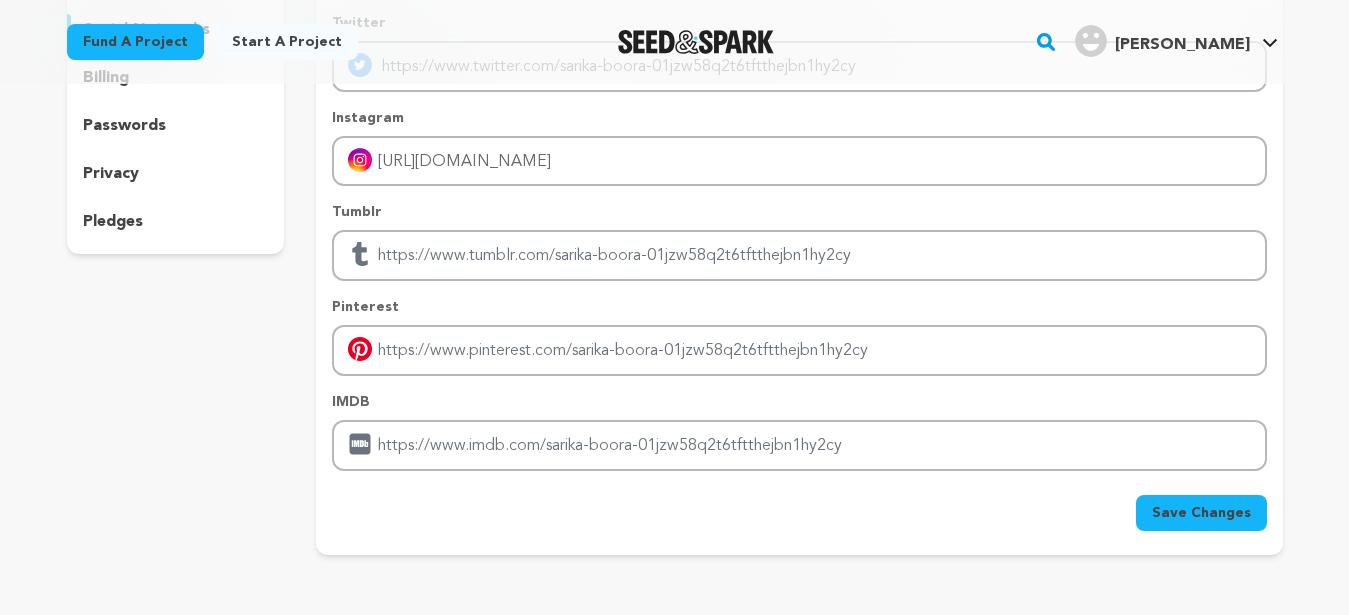 click on "Save Changes" at bounding box center (1201, 513) 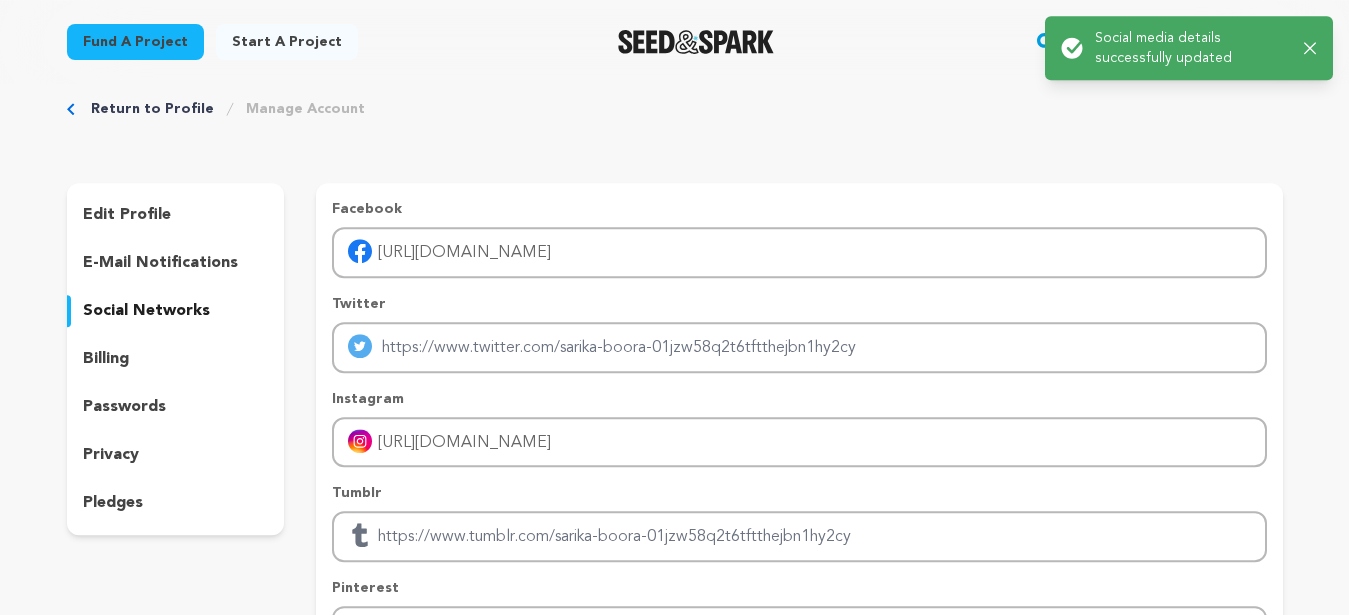 scroll, scrollTop: 0, scrollLeft: 0, axis: both 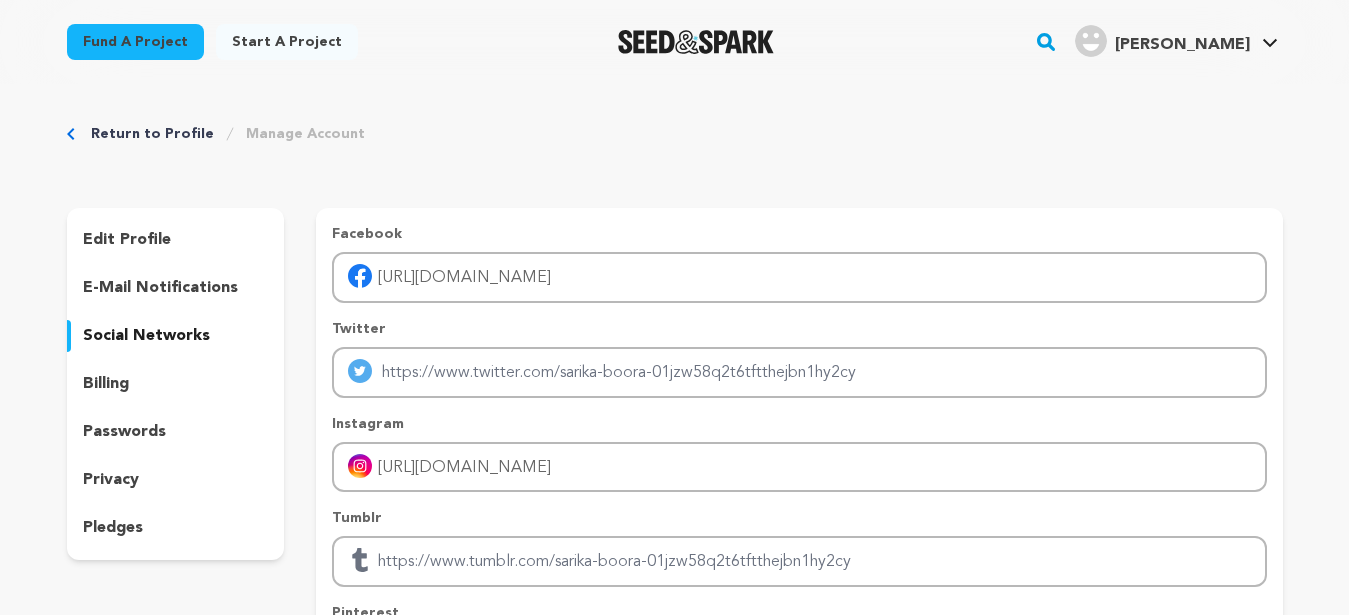 click on "Success:
Info:
Warning:
Error:
Social media details successfully updated
Close notification" at bounding box center [1189, 48] 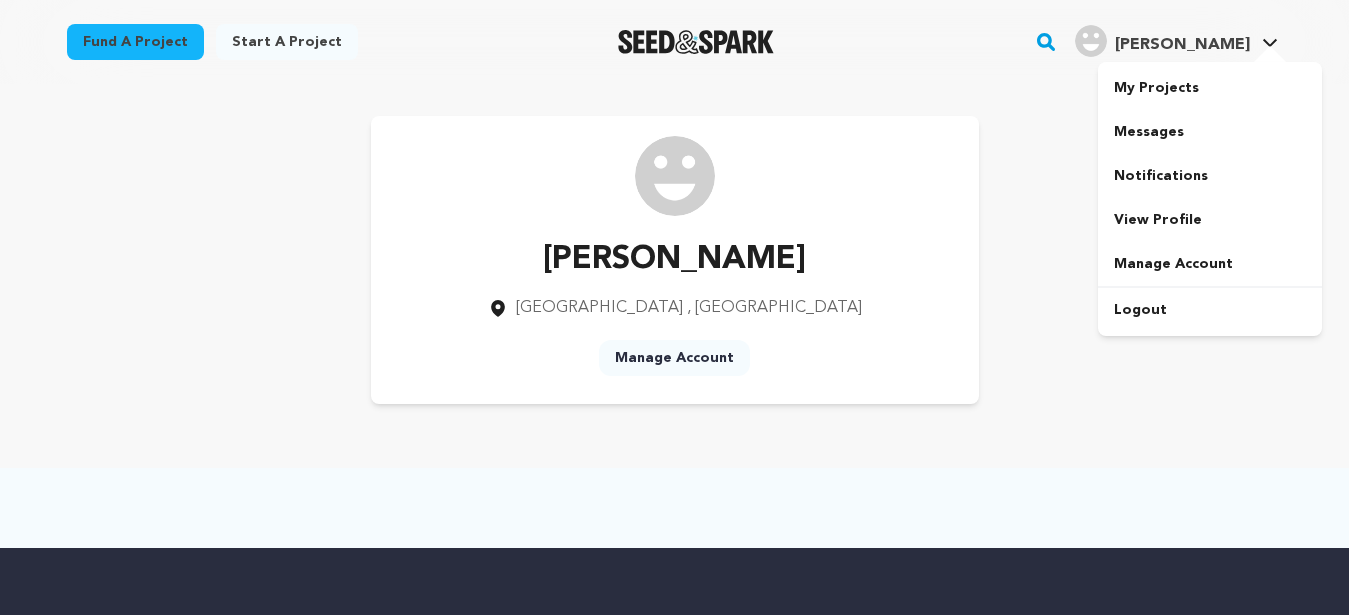 scroll, scrollTop: 0, scrollLeft: 0, axis: both 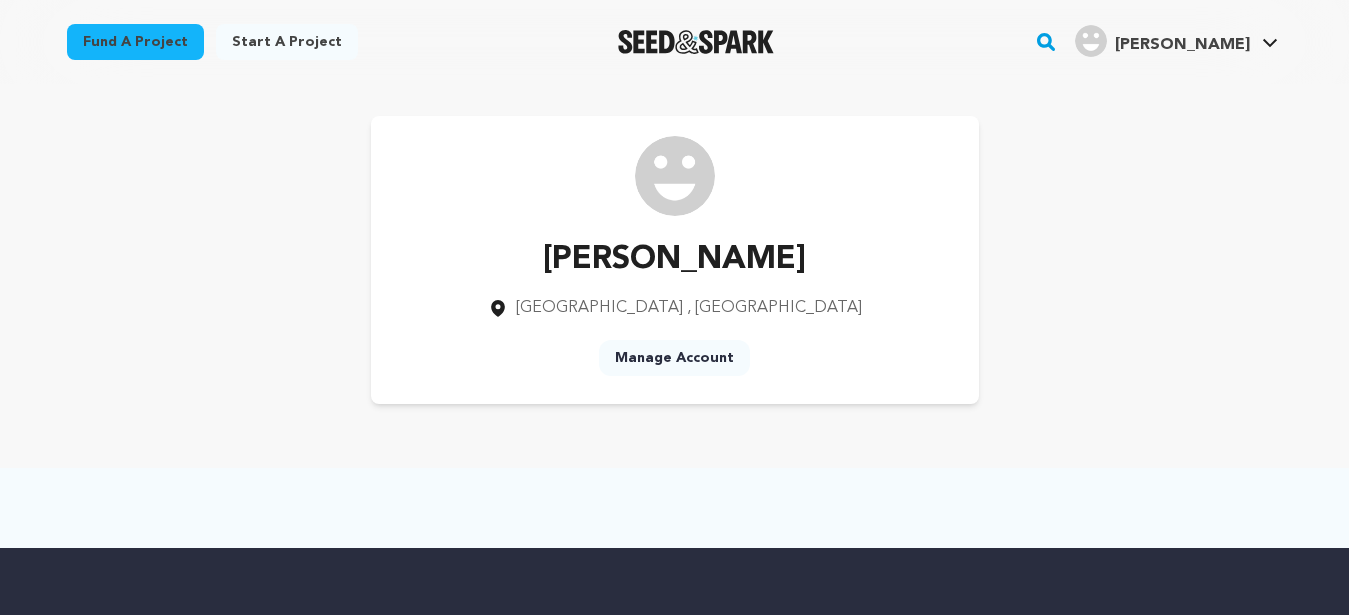 click on "Manage Account" at bounding box center [674, 358] 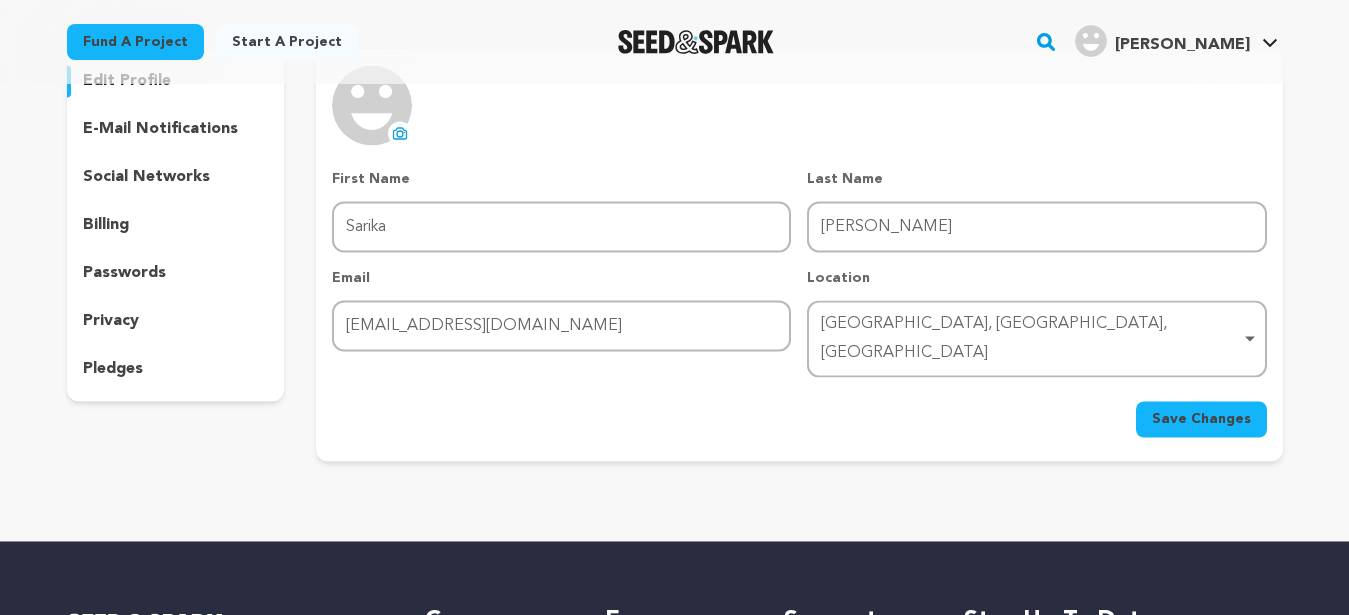 scroll, scrollTop: 0, scrollLeft: 0, axis: both 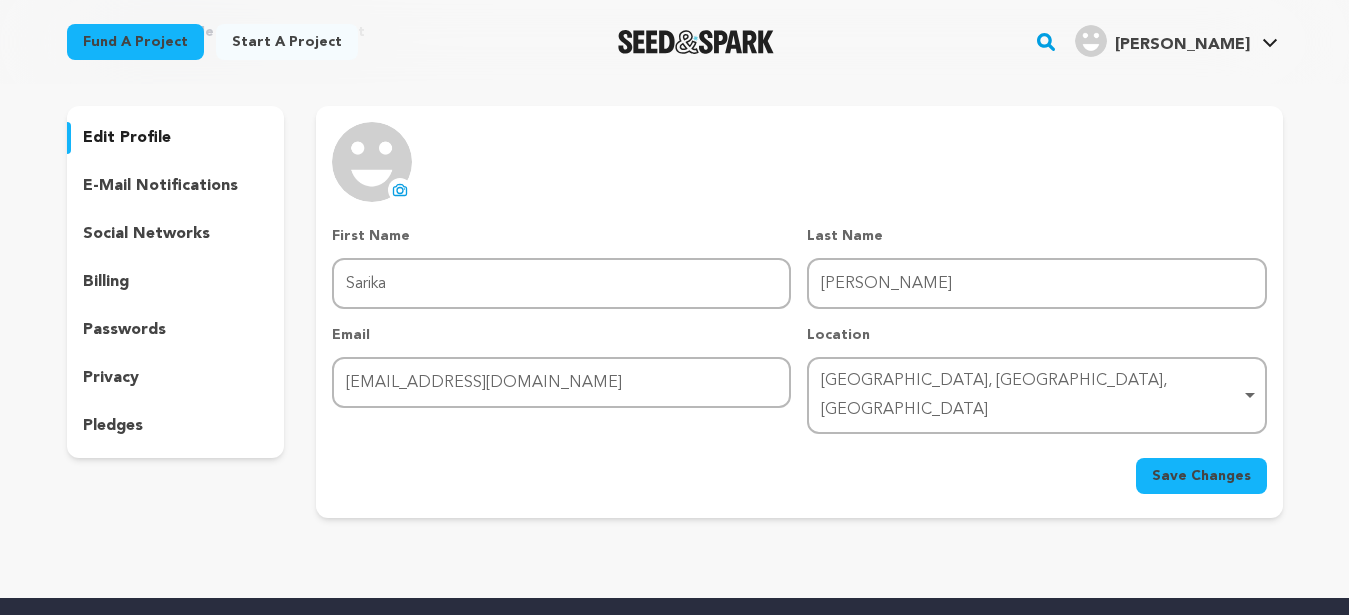 click on "social networks" at bounding box center [146, 234] 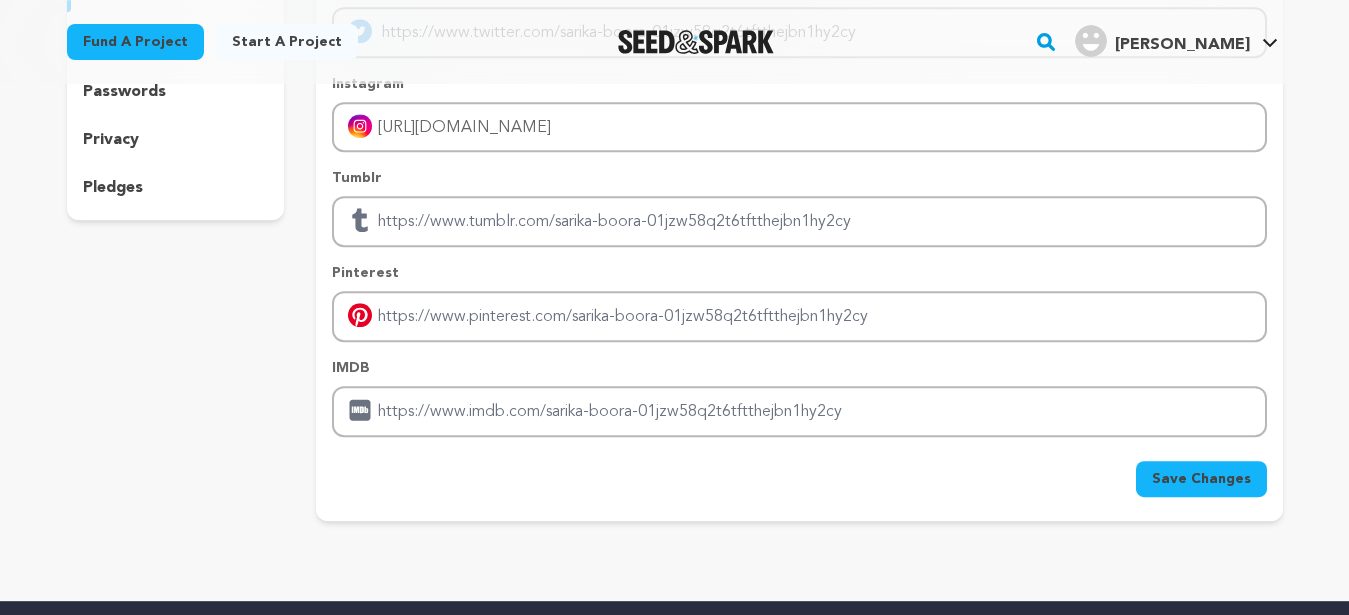 scroll, scrollTop: 408, scrollLeft: 0, axis: vertical 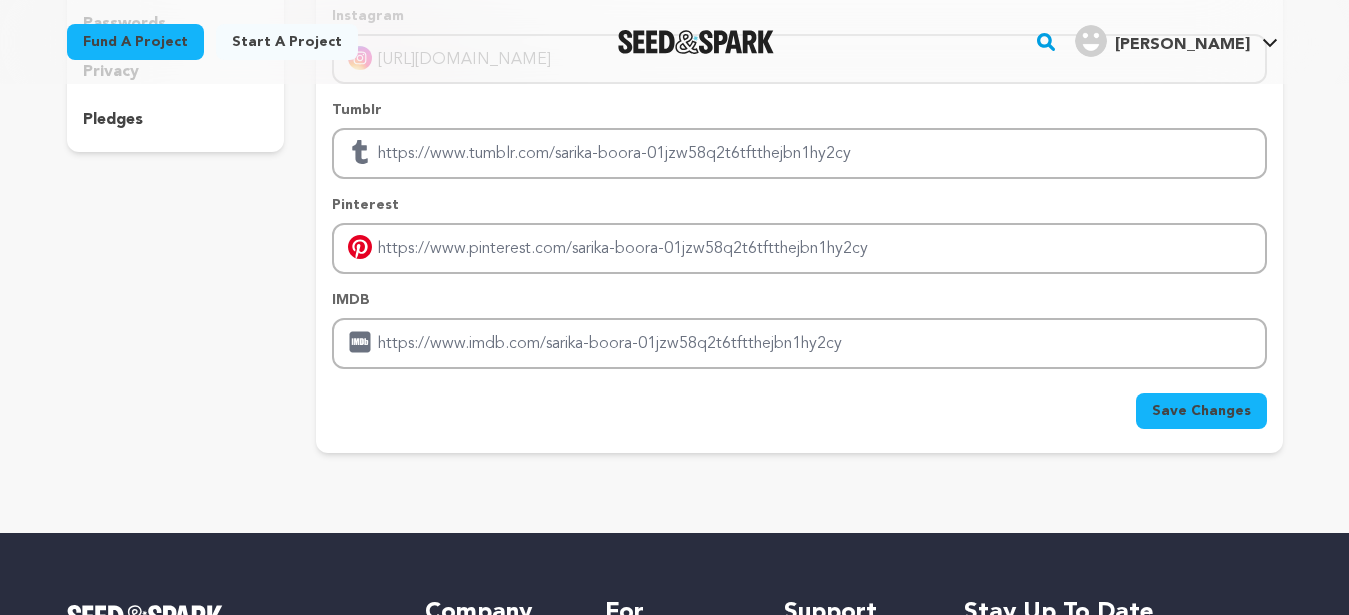 click on "Save Changes" at bounding box center [1201, 411] 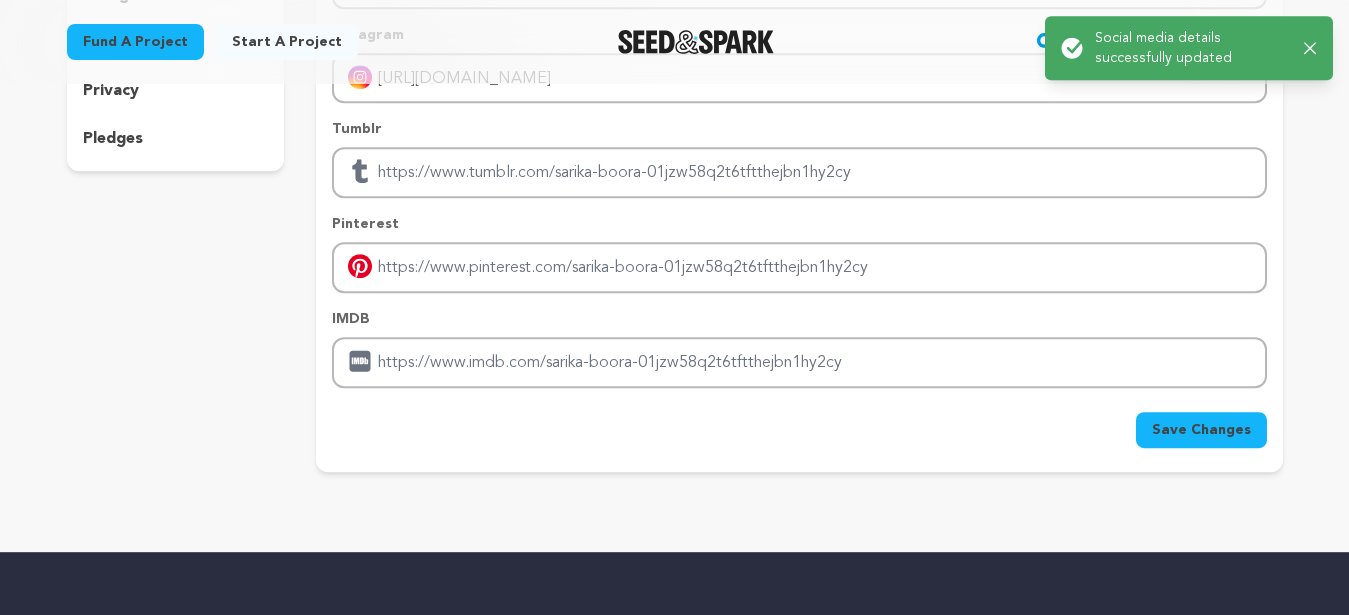 scroll, scrollTop: 102, scrollLeft: 0, axis: vertical 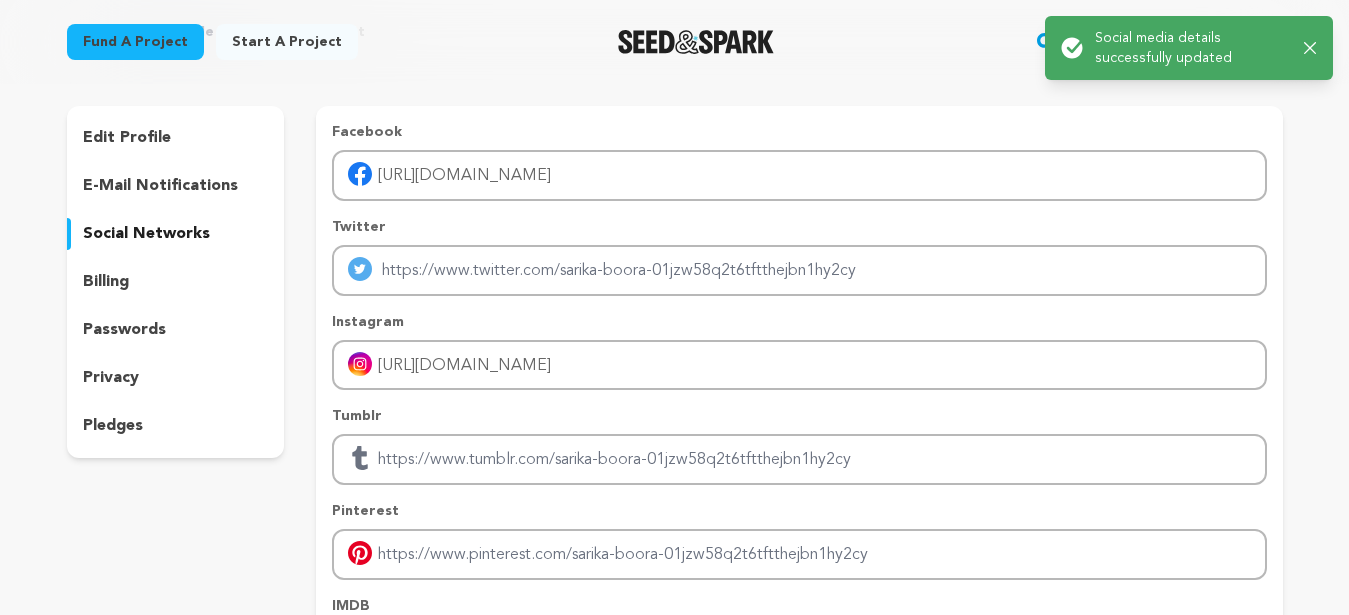 click on "Start a project" at bounding box center (287, 42) 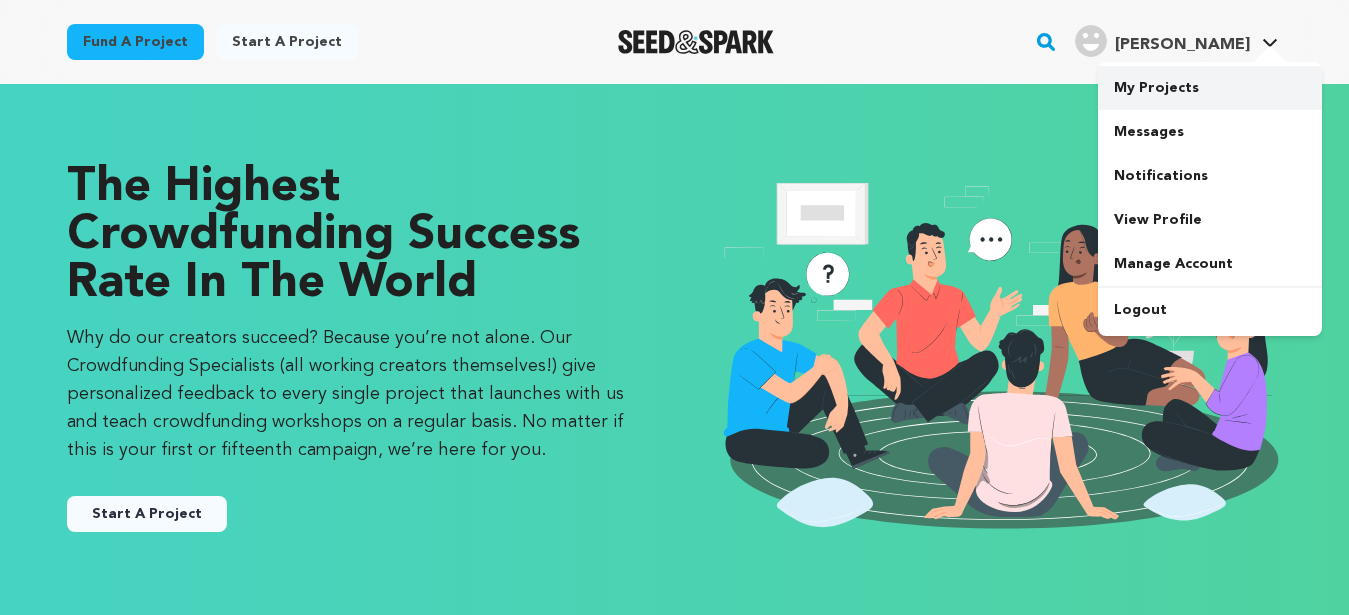 scroll, scrollTop: 0, scrollLeft: 0, axis: both 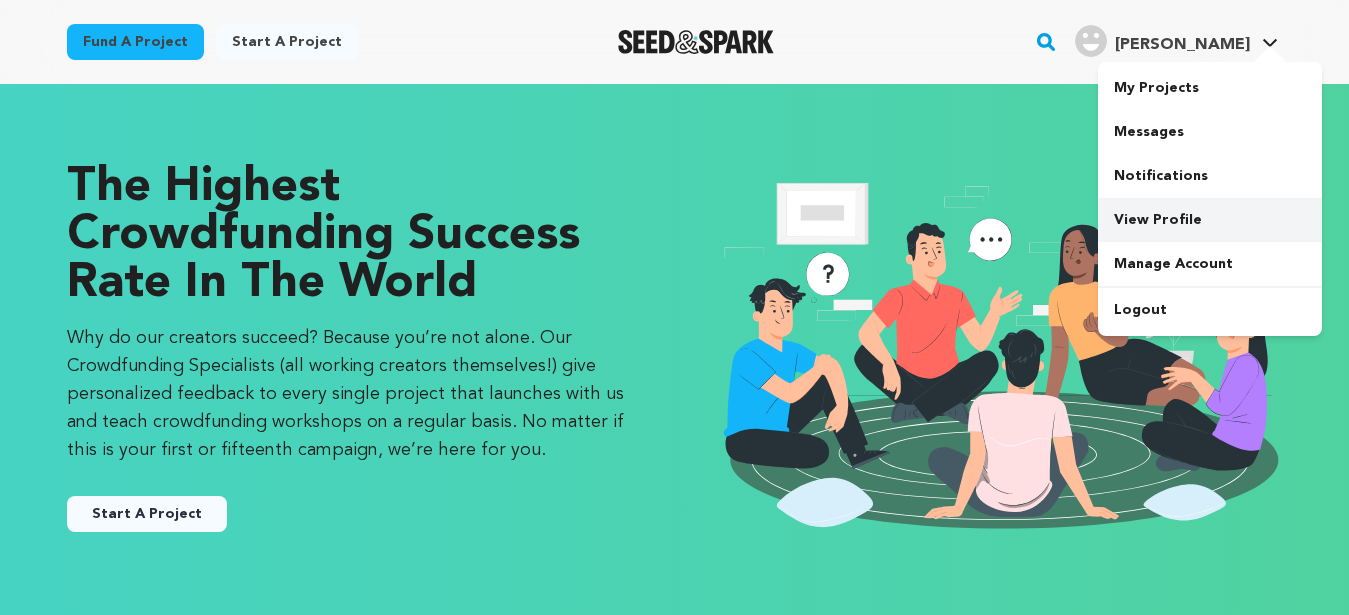 click on "View Profile" at bounding box center [1210, 220] 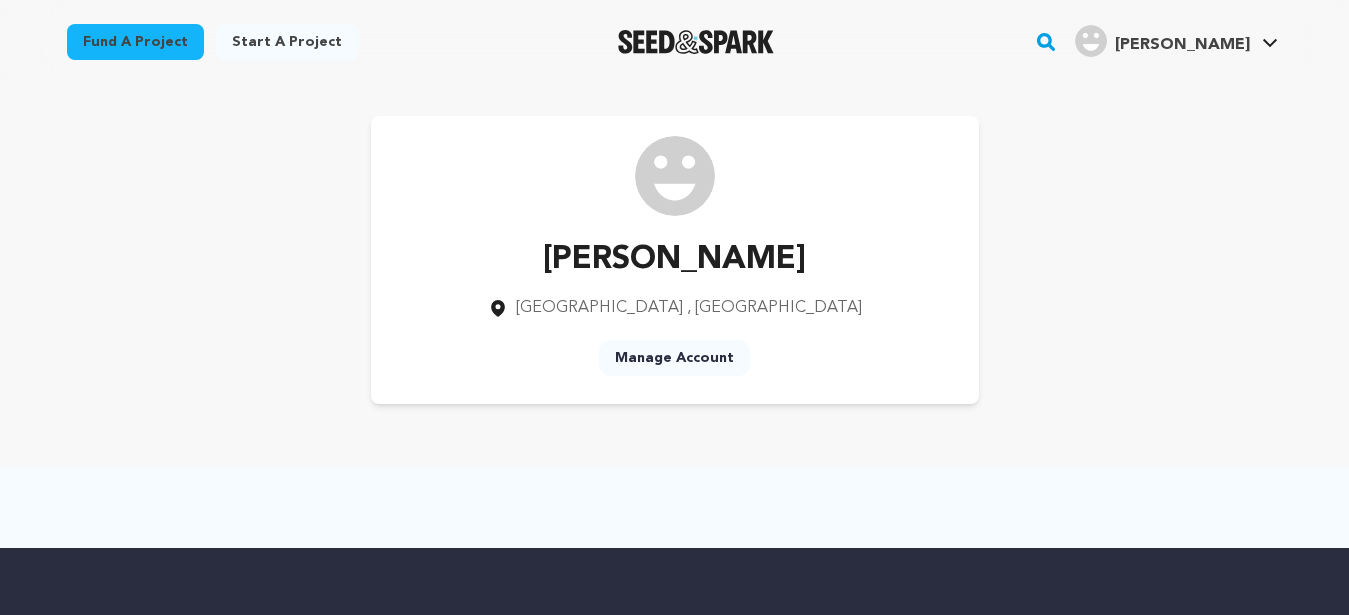 scroll, scrollTop: 0, scrollLeft: 0, axis: both 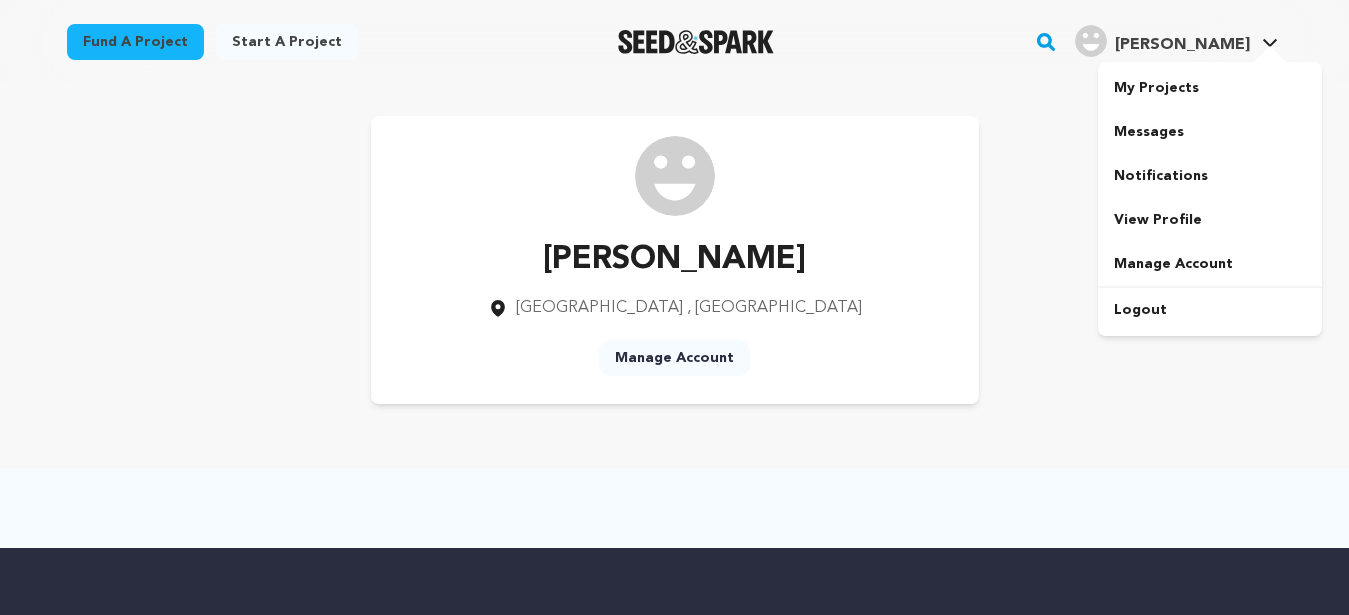 click on "[PERSON_NAME]" at bounding box center [1182, 45] 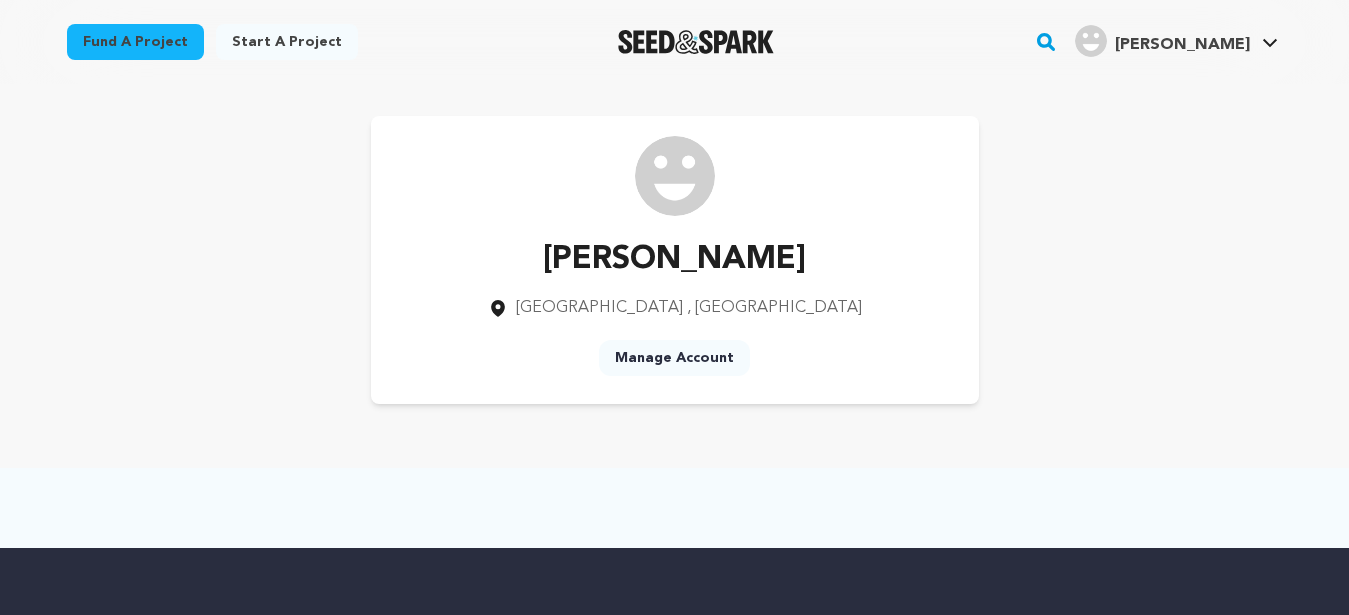 scroll, scrollTop: 0, scrollLeft: 0, axis: both 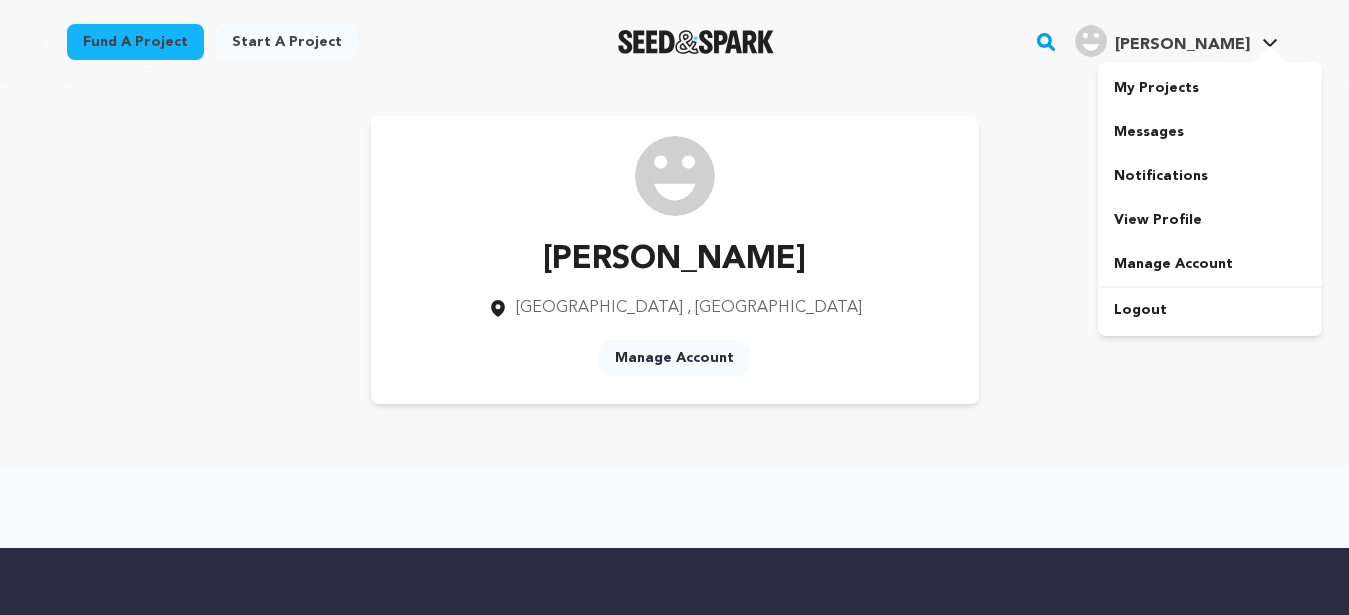 click on "[PERSON_NAME]" at bounding box center (1182, 45) 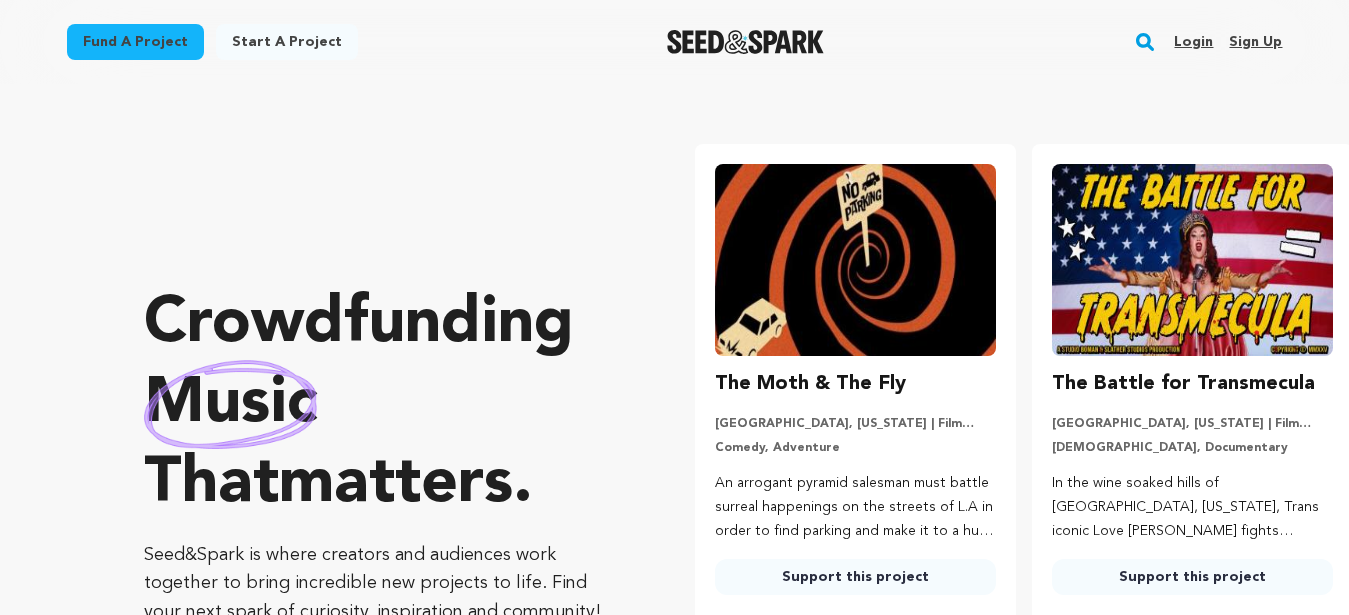 scroll, scrollTop: 0, scrollLeft: 0, axis: both 